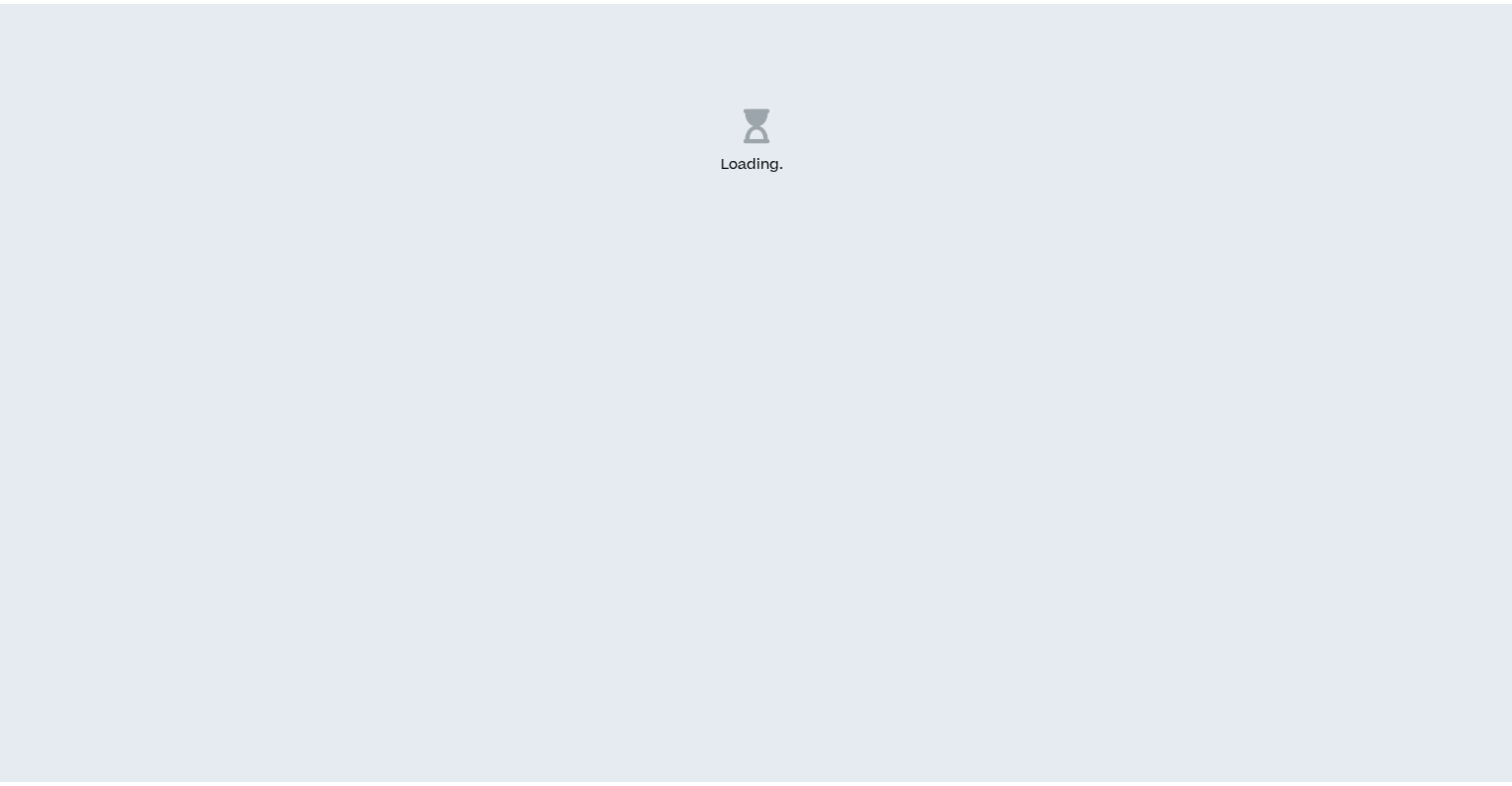 scroll, scrollTop: 0, scrollLeft: 0, axis: both 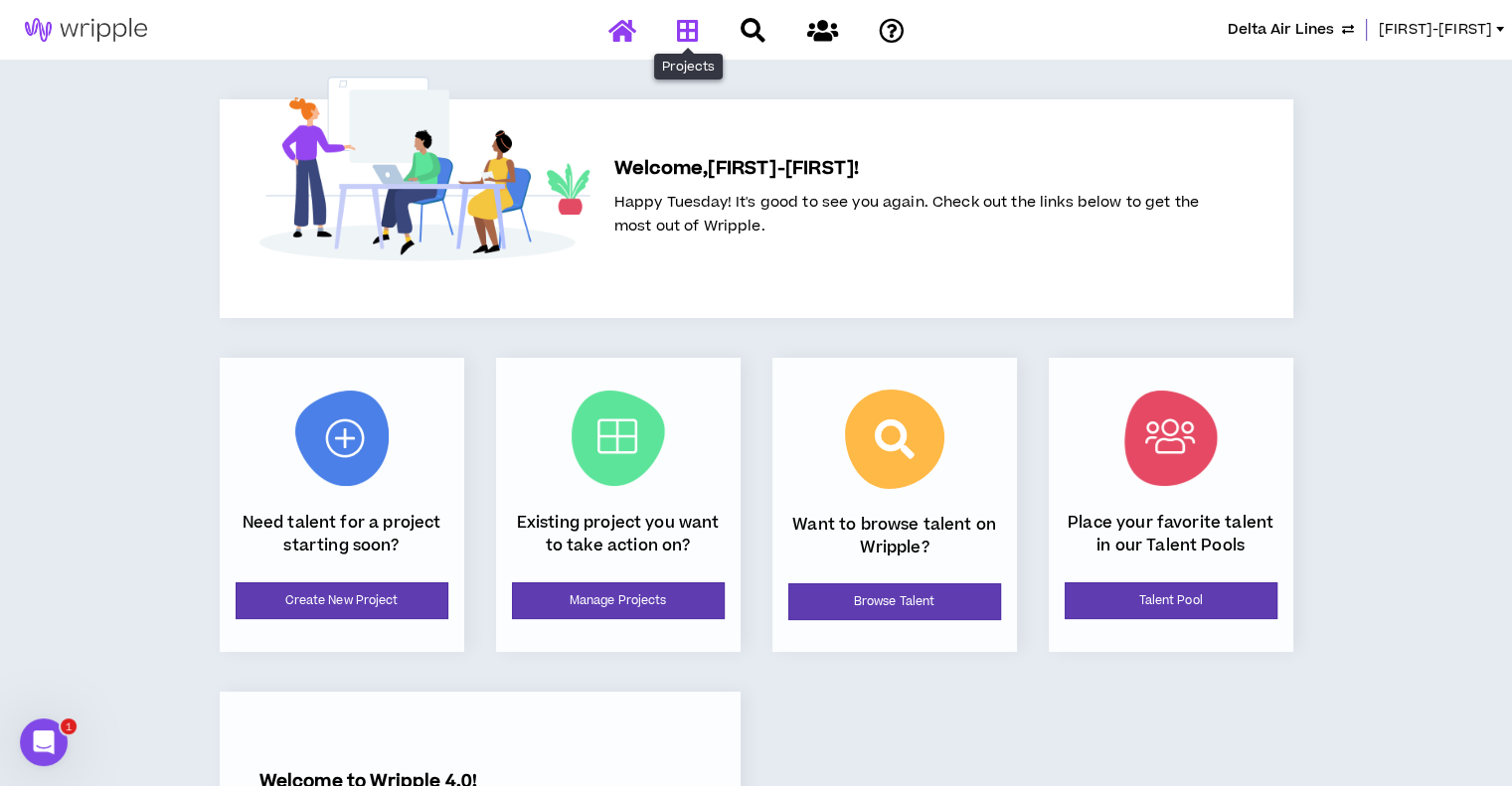 click at bounding box center [688, 30] 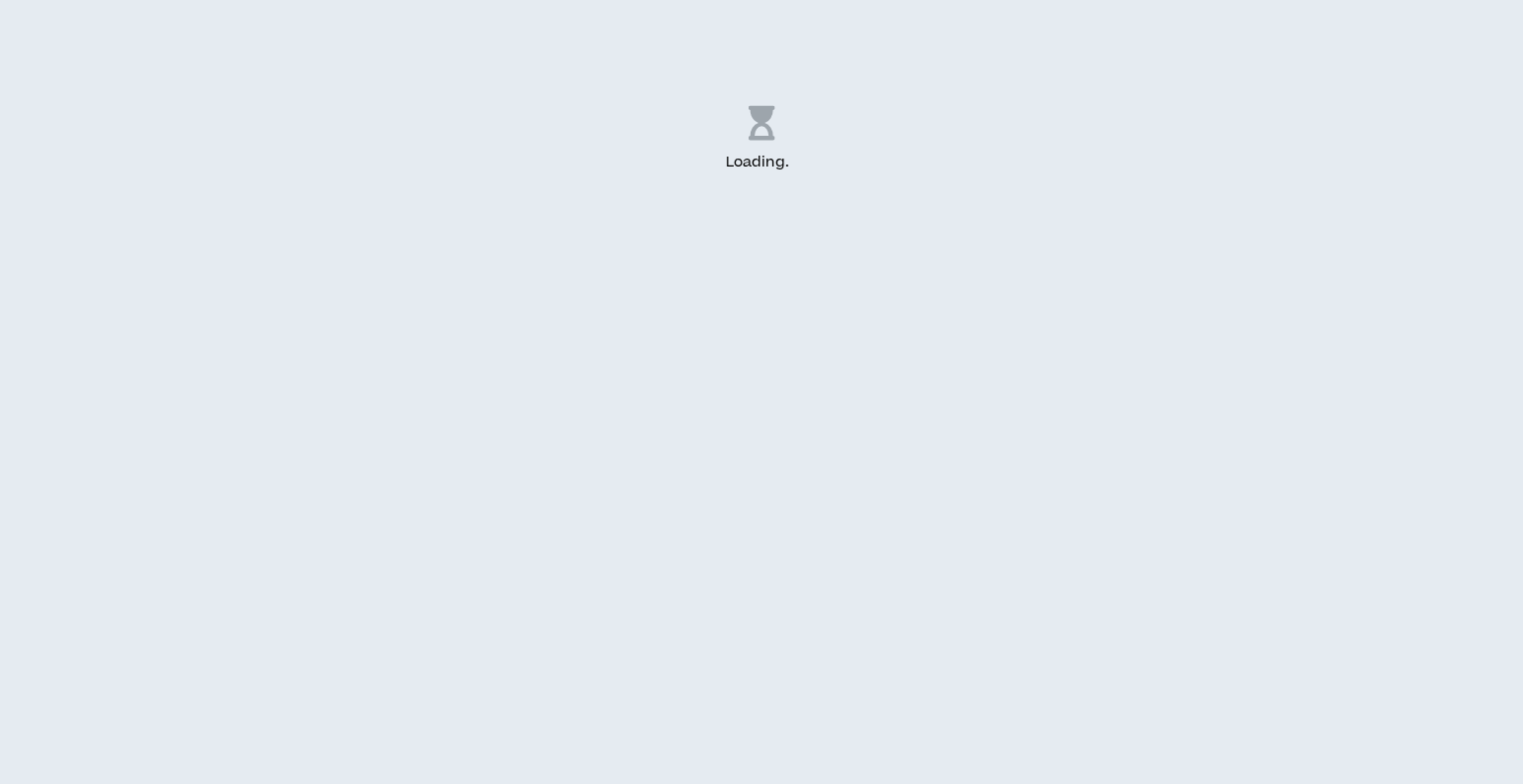 scroll, scrollTop: 0, scrollLeft: 0, axis: both 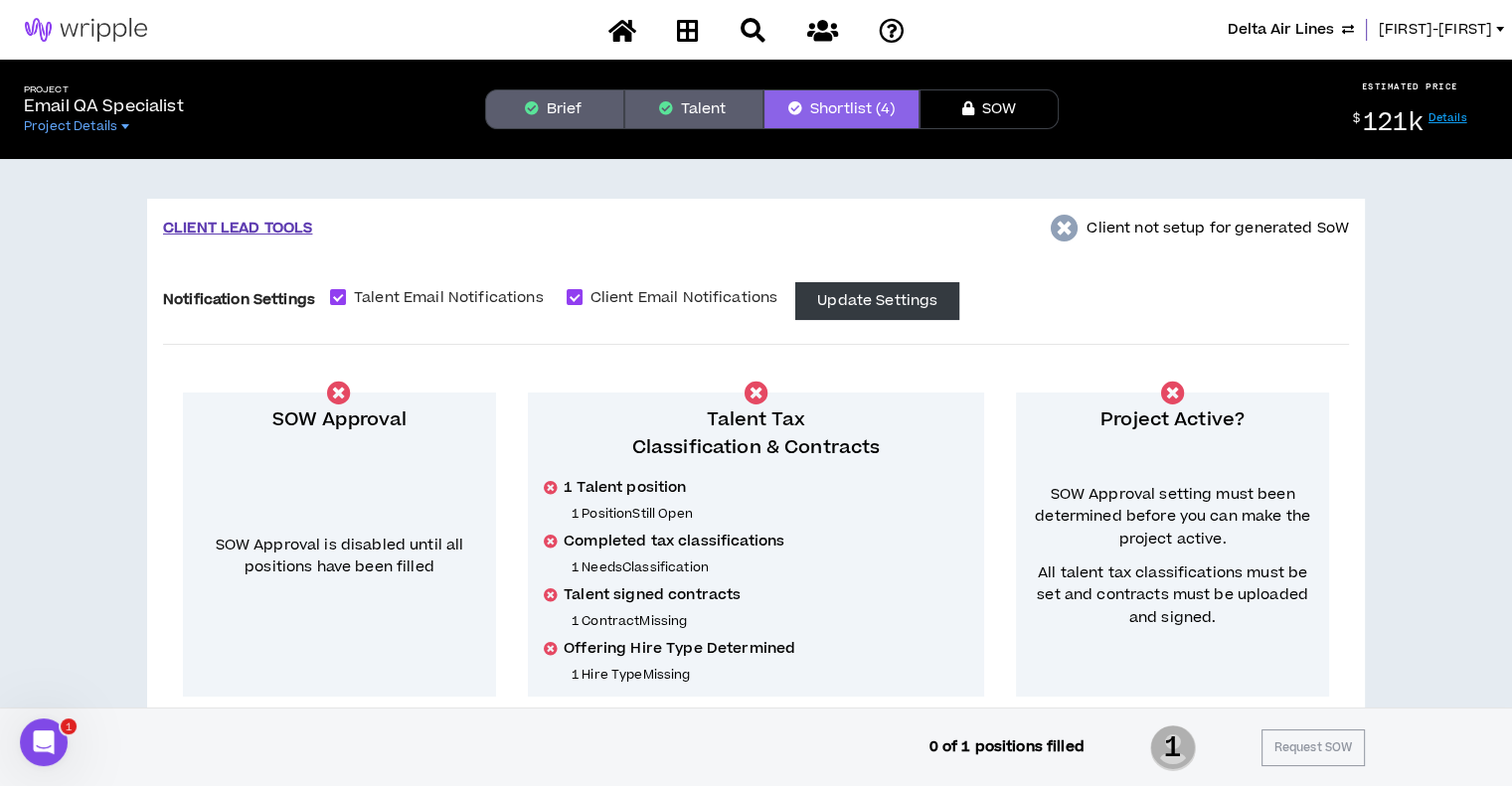 click on "Talent" at bounding box center (694, 109) 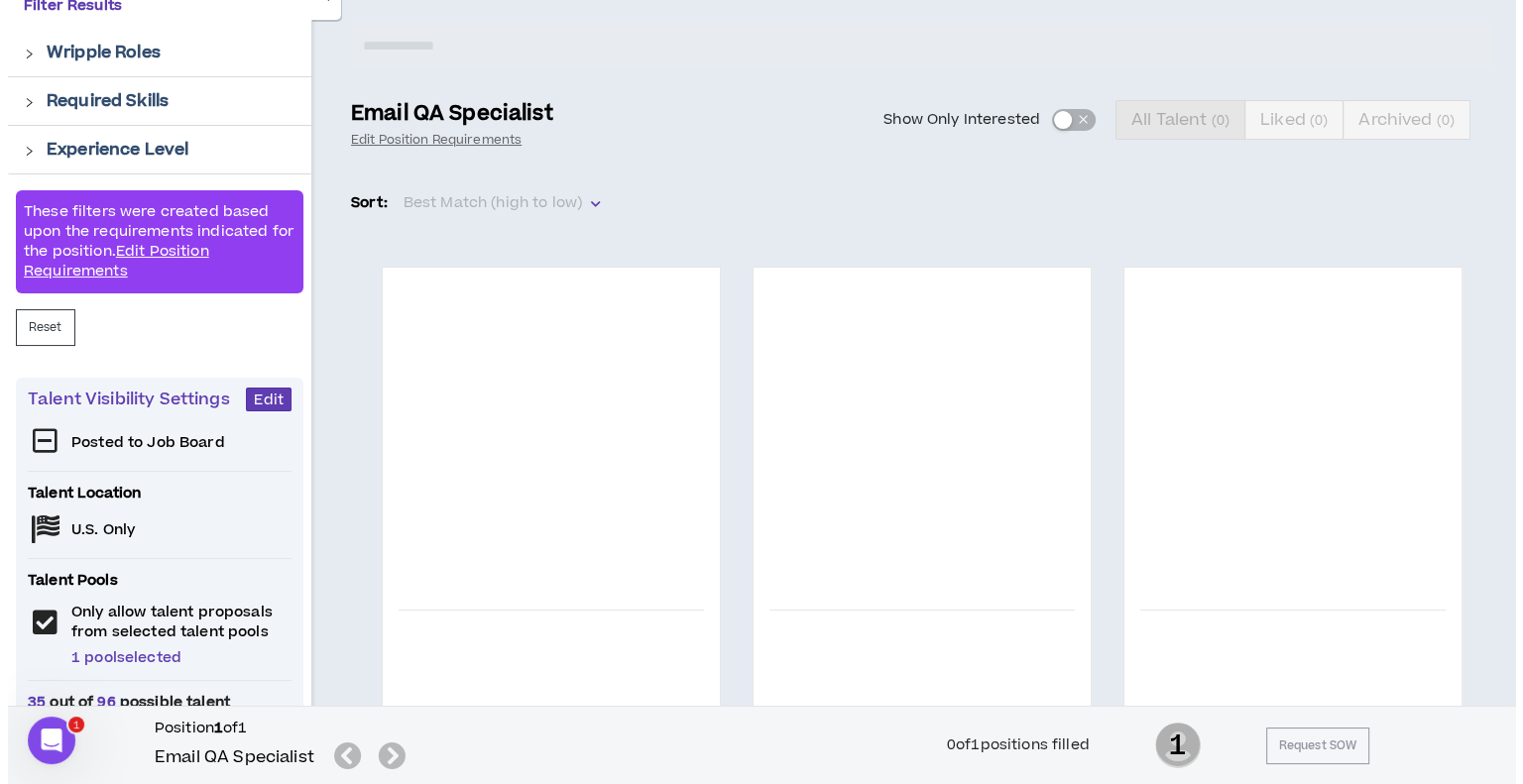scroll, scrollTop: 188, scrollLeft: 0, axis: vertical 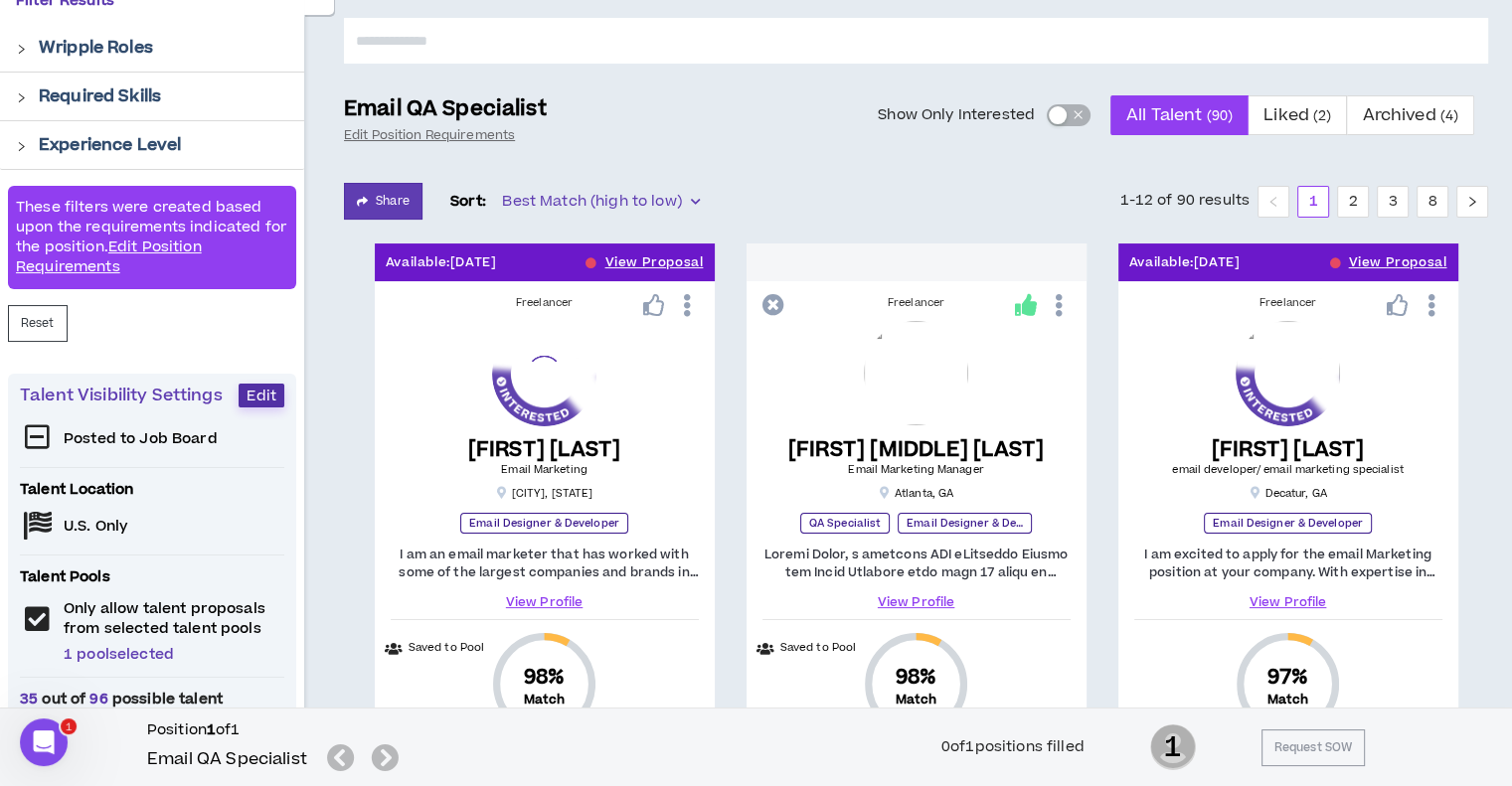 click on "Edit" at bounding box center [261, 395] 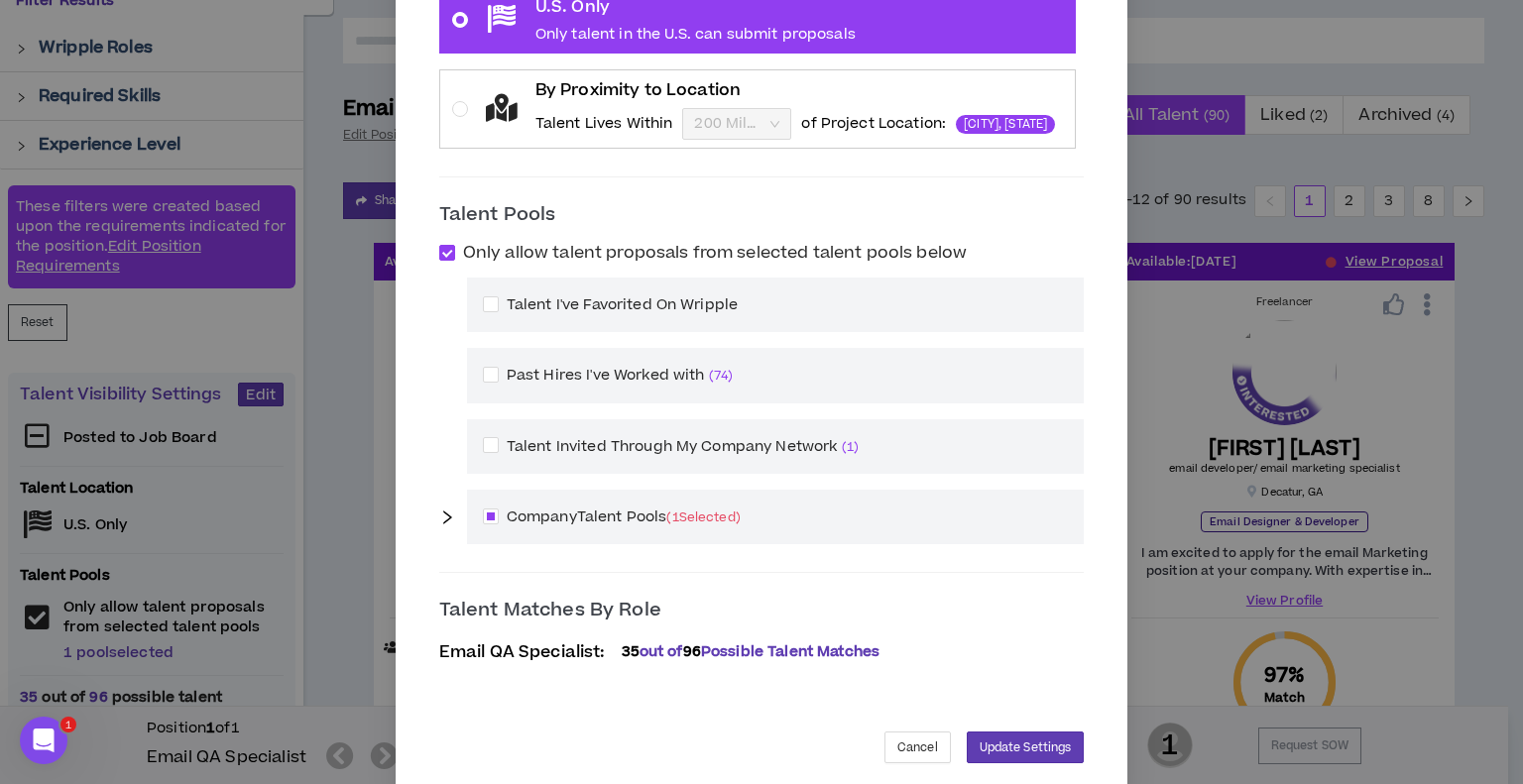 scroll, scrollTop: 491, scrollLeft: 0, axis: vertical 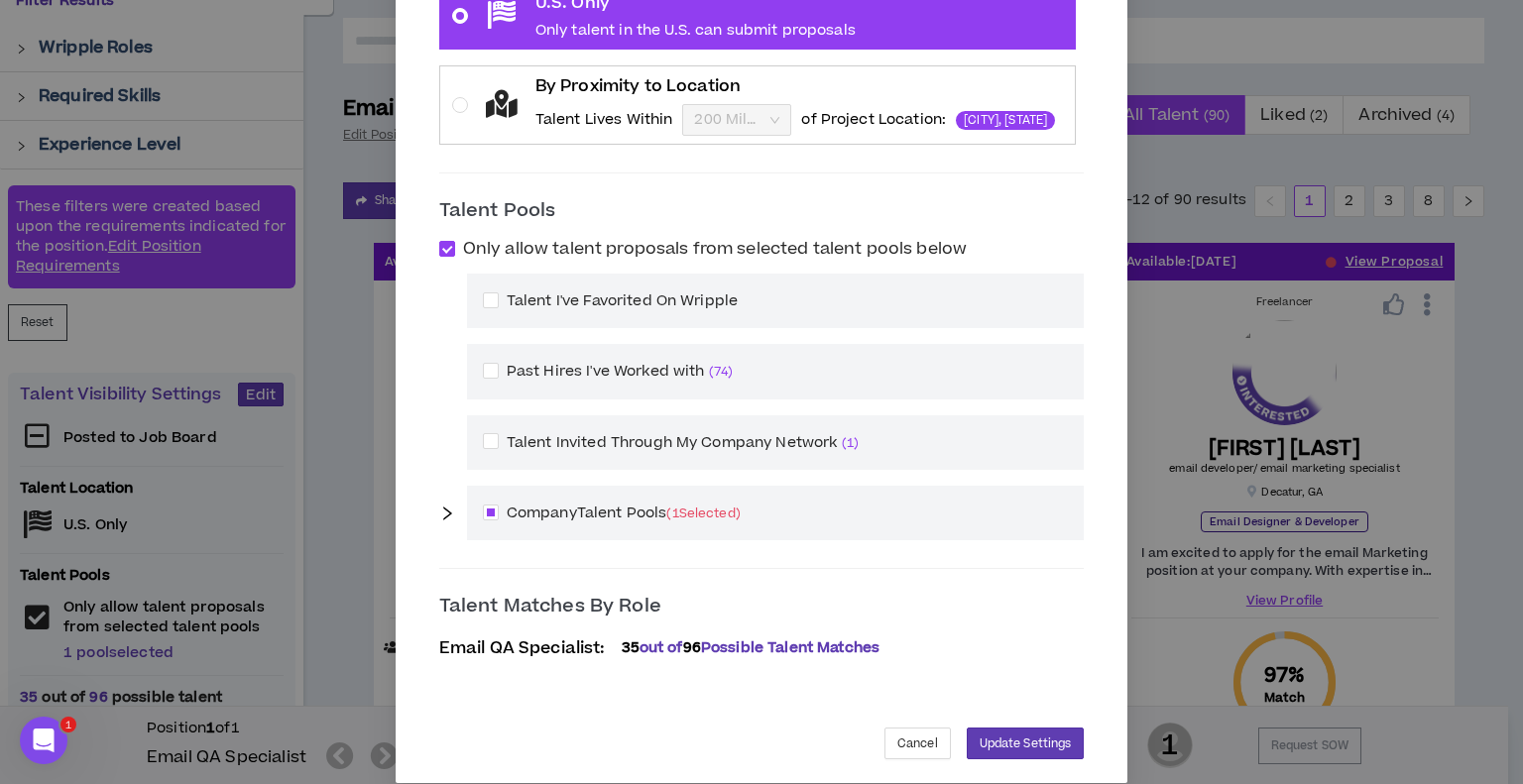 click on "Talent Pools Only allow talent proposals from selected talent pools below Talent I've Favorited On Wripple Past Hires I've Worked with ( 74 ) Talent Invited Through My Company Network ( 1 ) Company Talent Pools ( 1 Selected)" at bounding box center [762, 369] 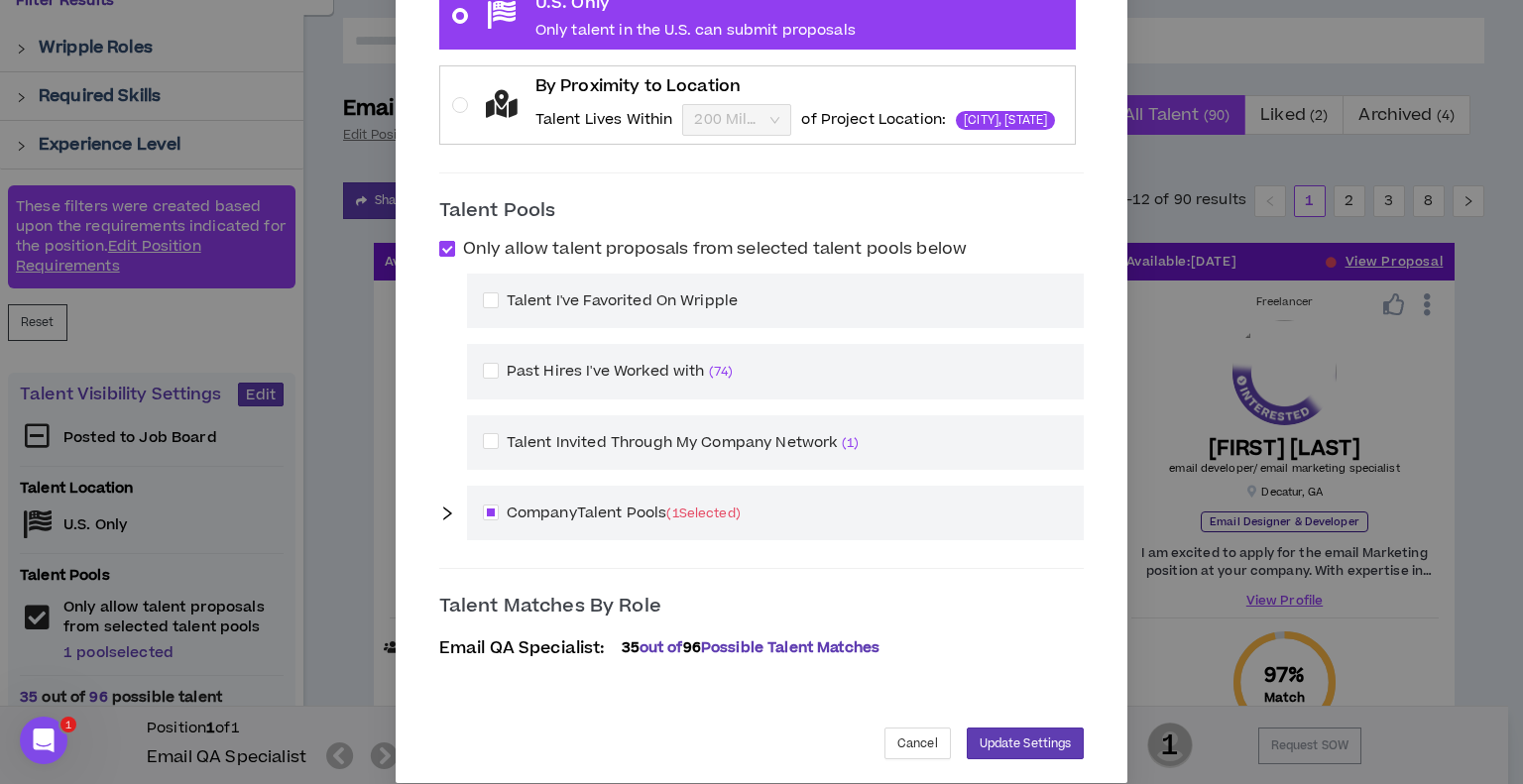 click on "Only allow talent proposals from selected talent pools below" at bounding box center (715, 249) 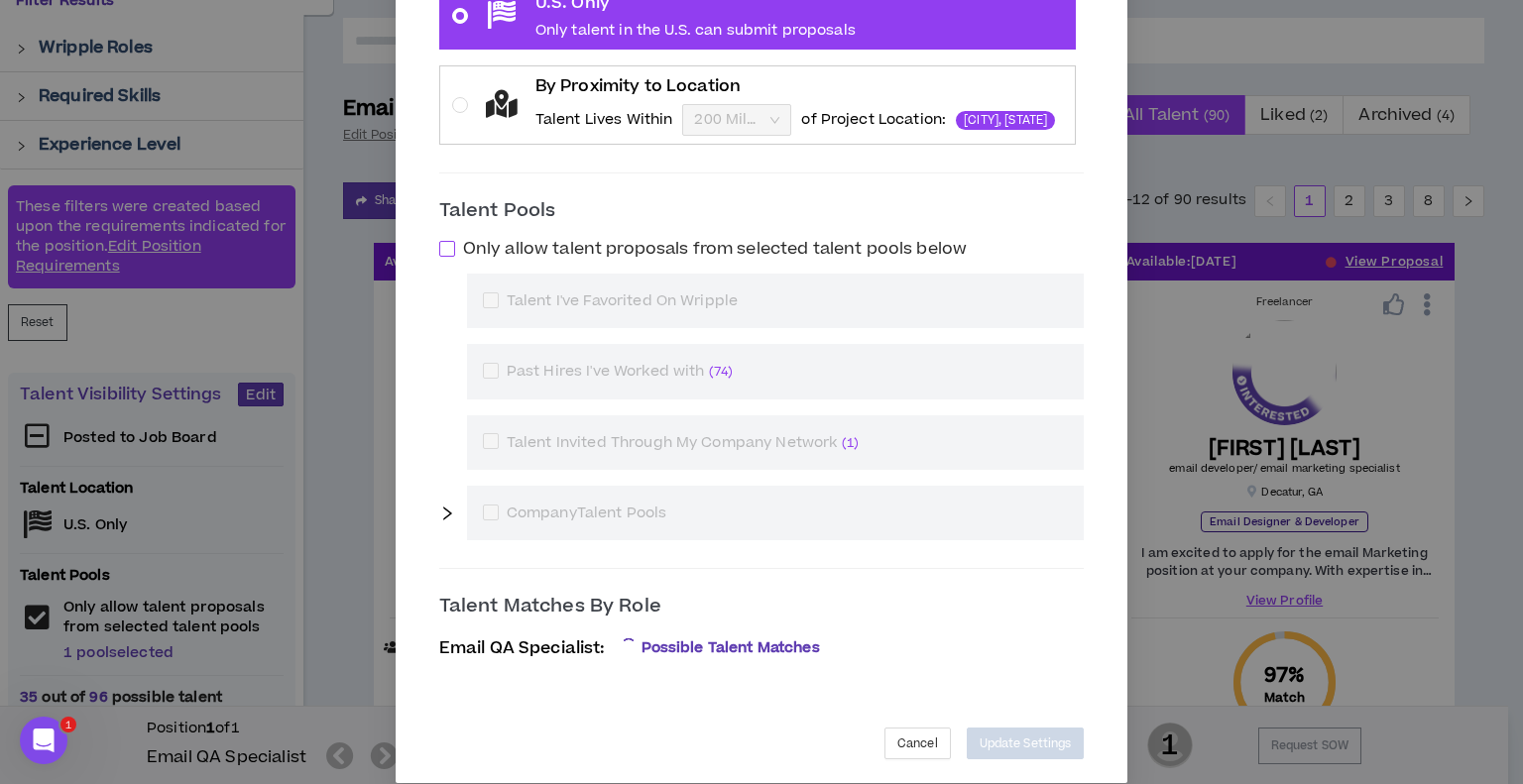 click on "Only allow talent proposals from selected talent pools below" at bounding box center (715, 249) 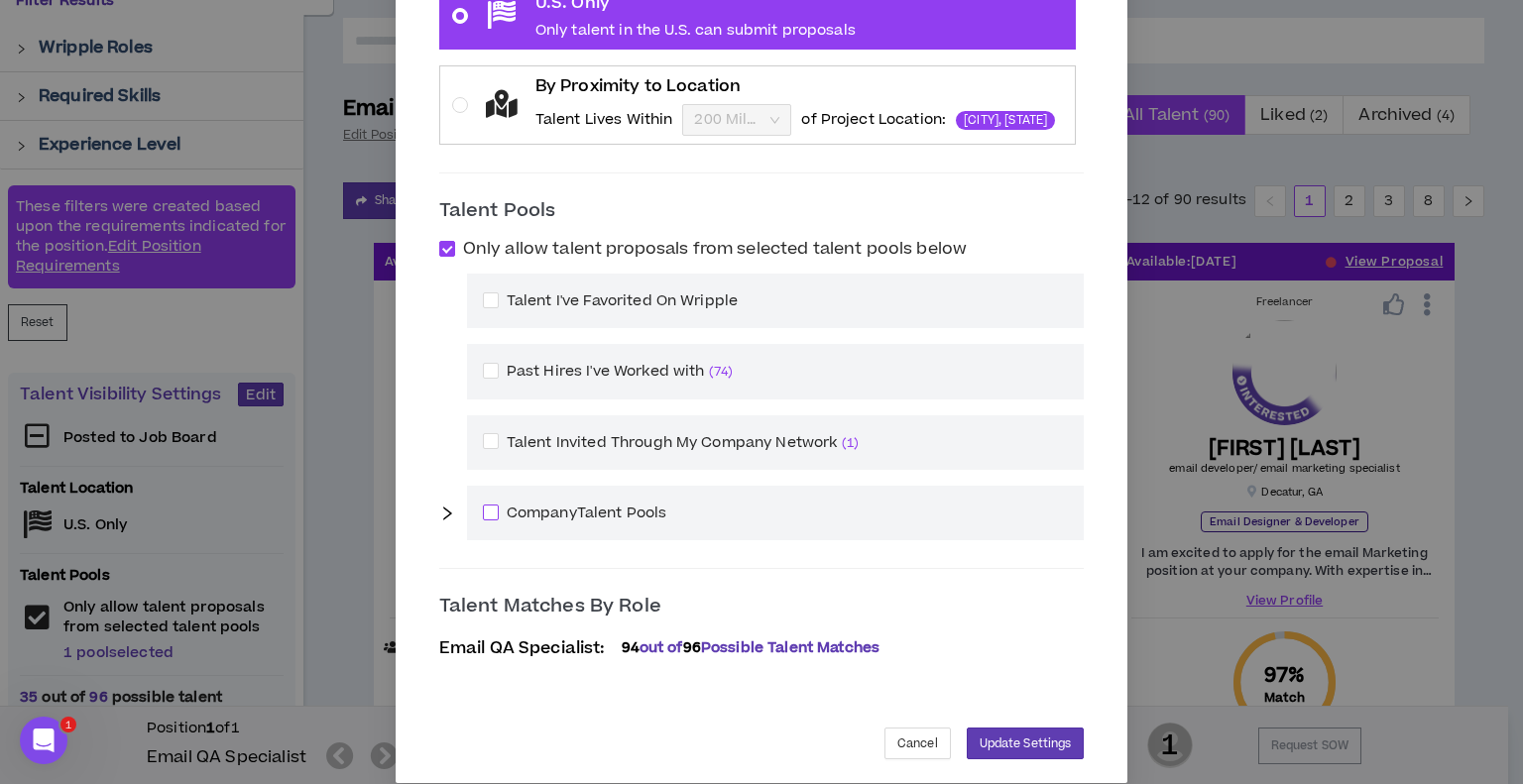 click at bounding box center [491, 512] 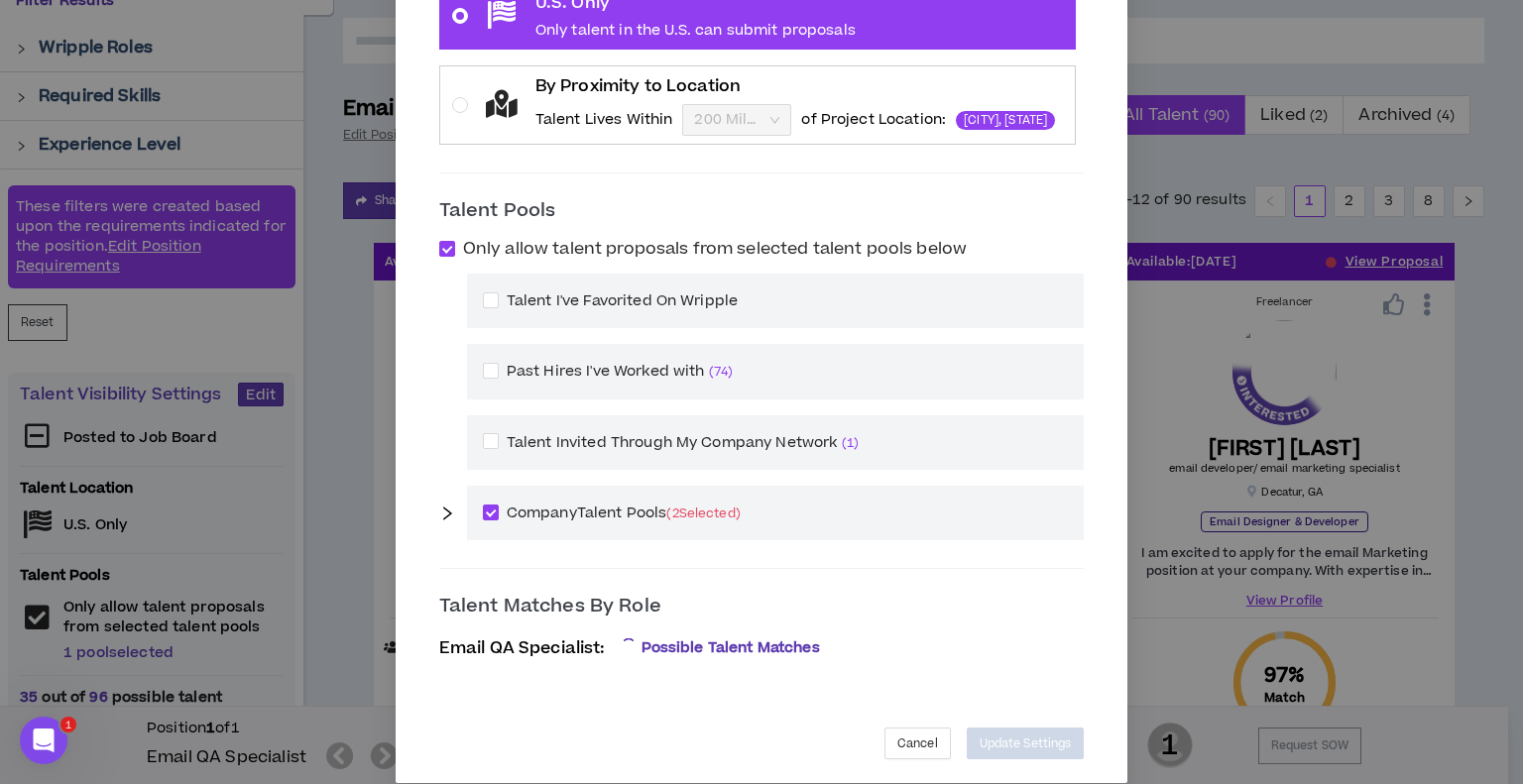 click 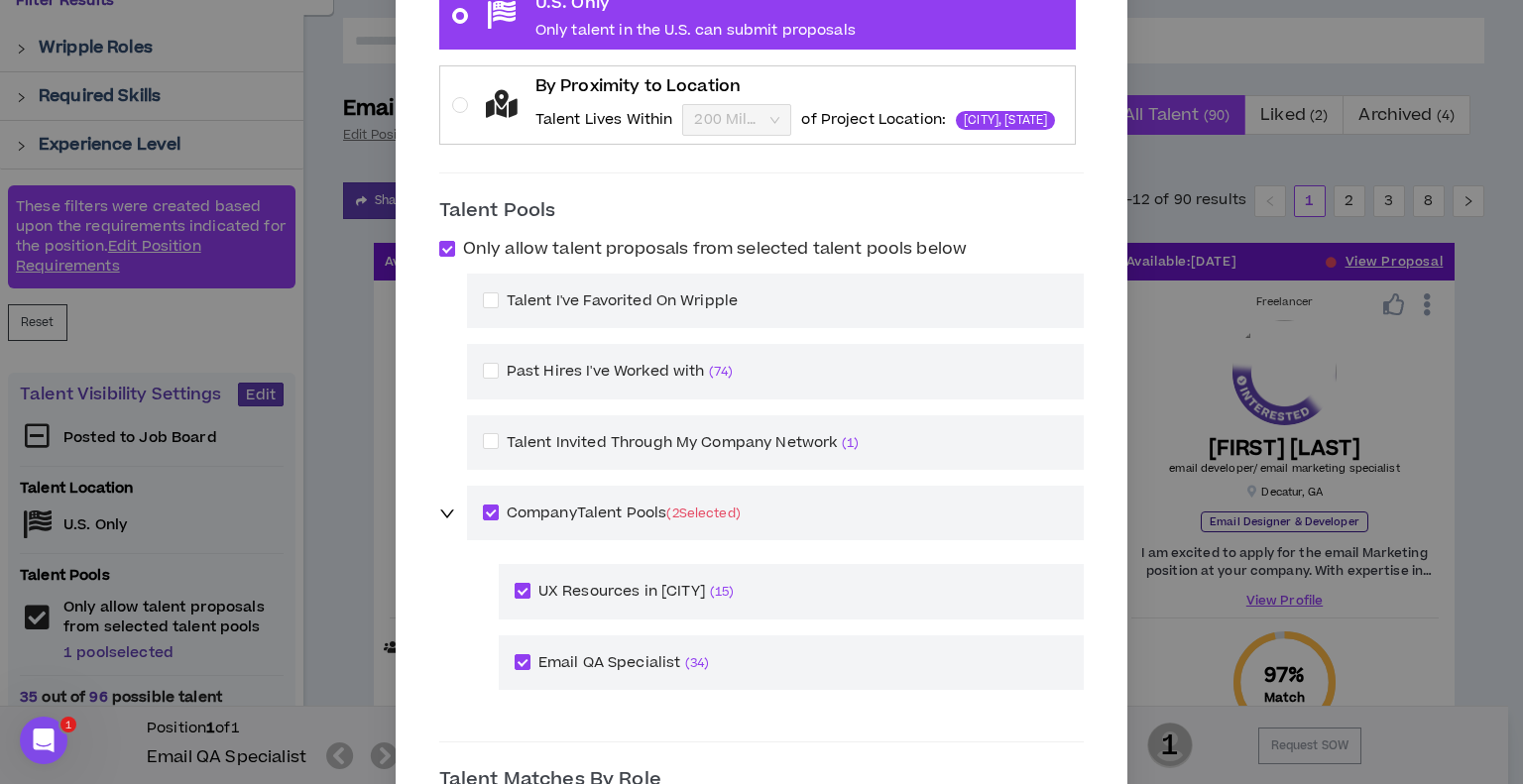 click at bounding box center [523, 591] 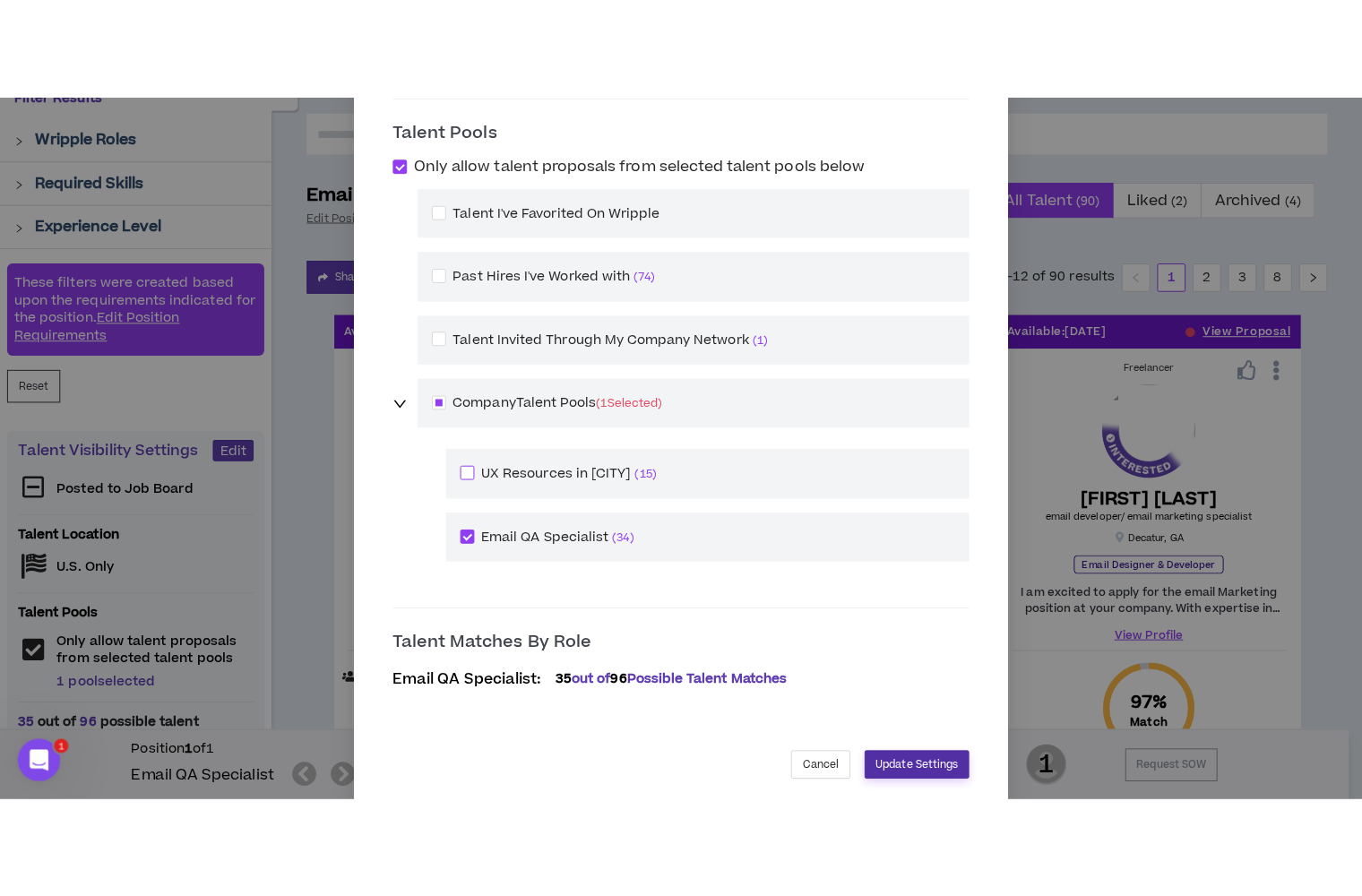scroll, scrollTop: 615, scrollLeft: 0, axis: vertical 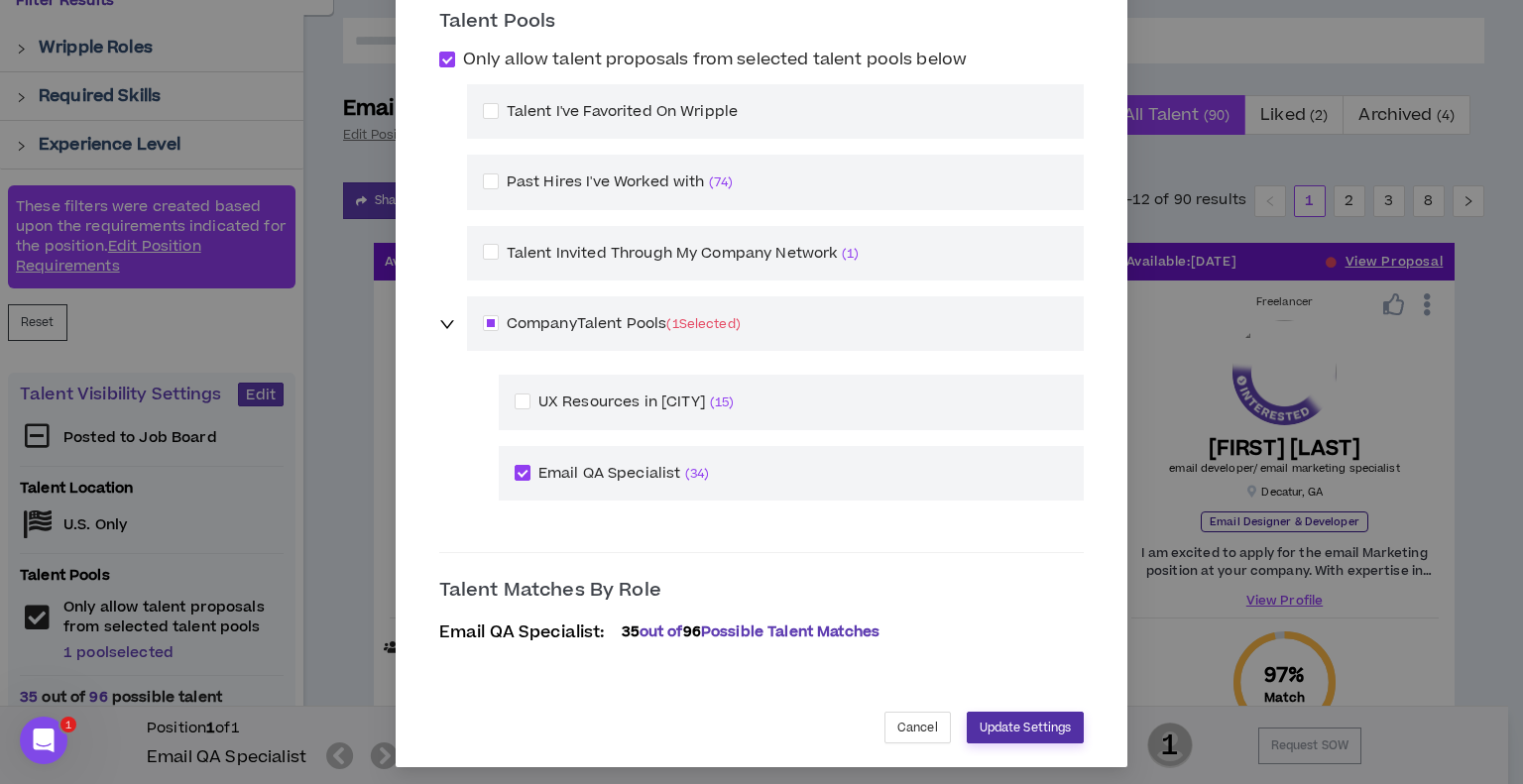 click on "Update Settings" at bounding box center [1025, 728] 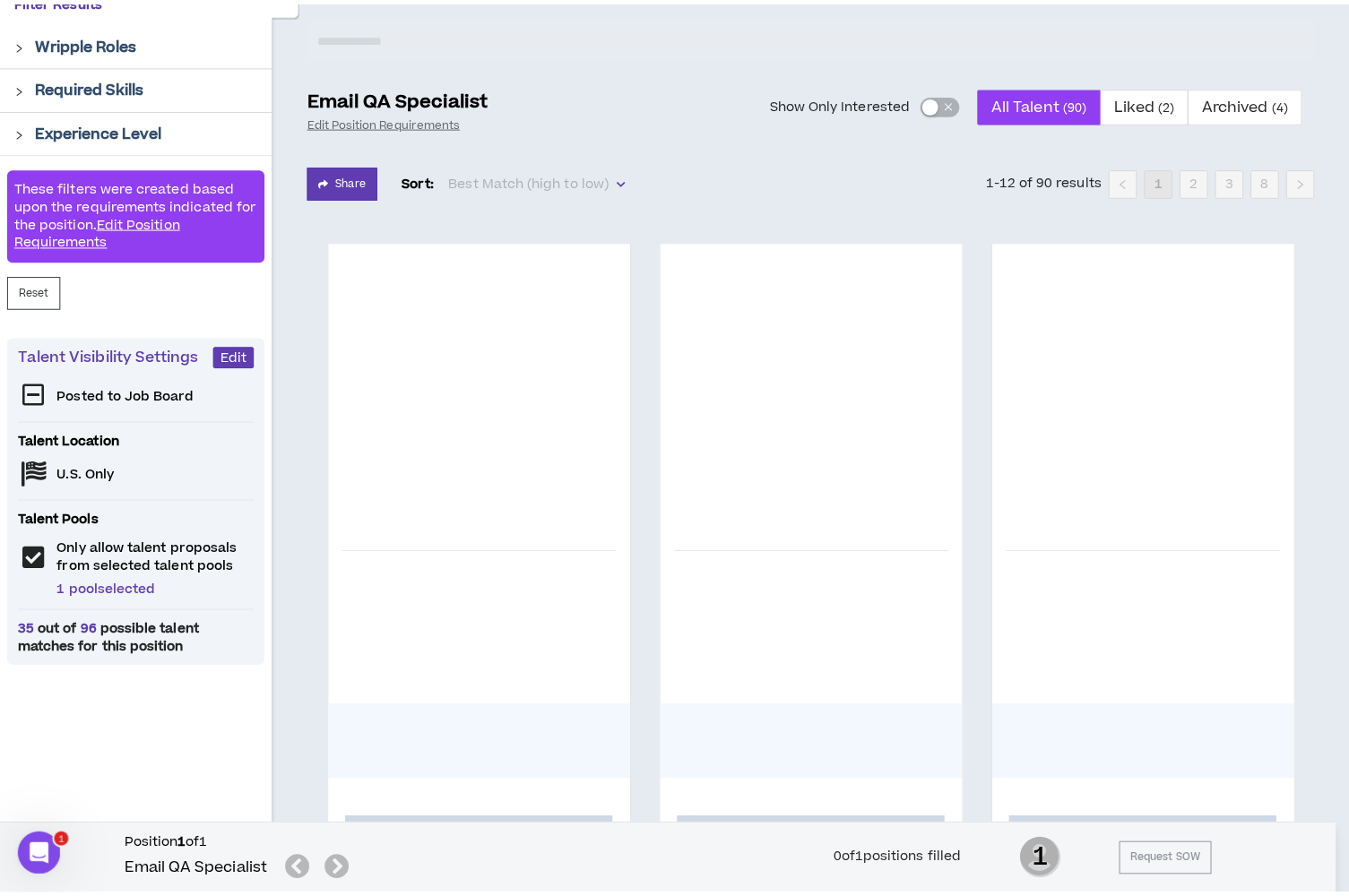 scroll, scrollTop: 409, scrollLeft: 0, axis: vertical 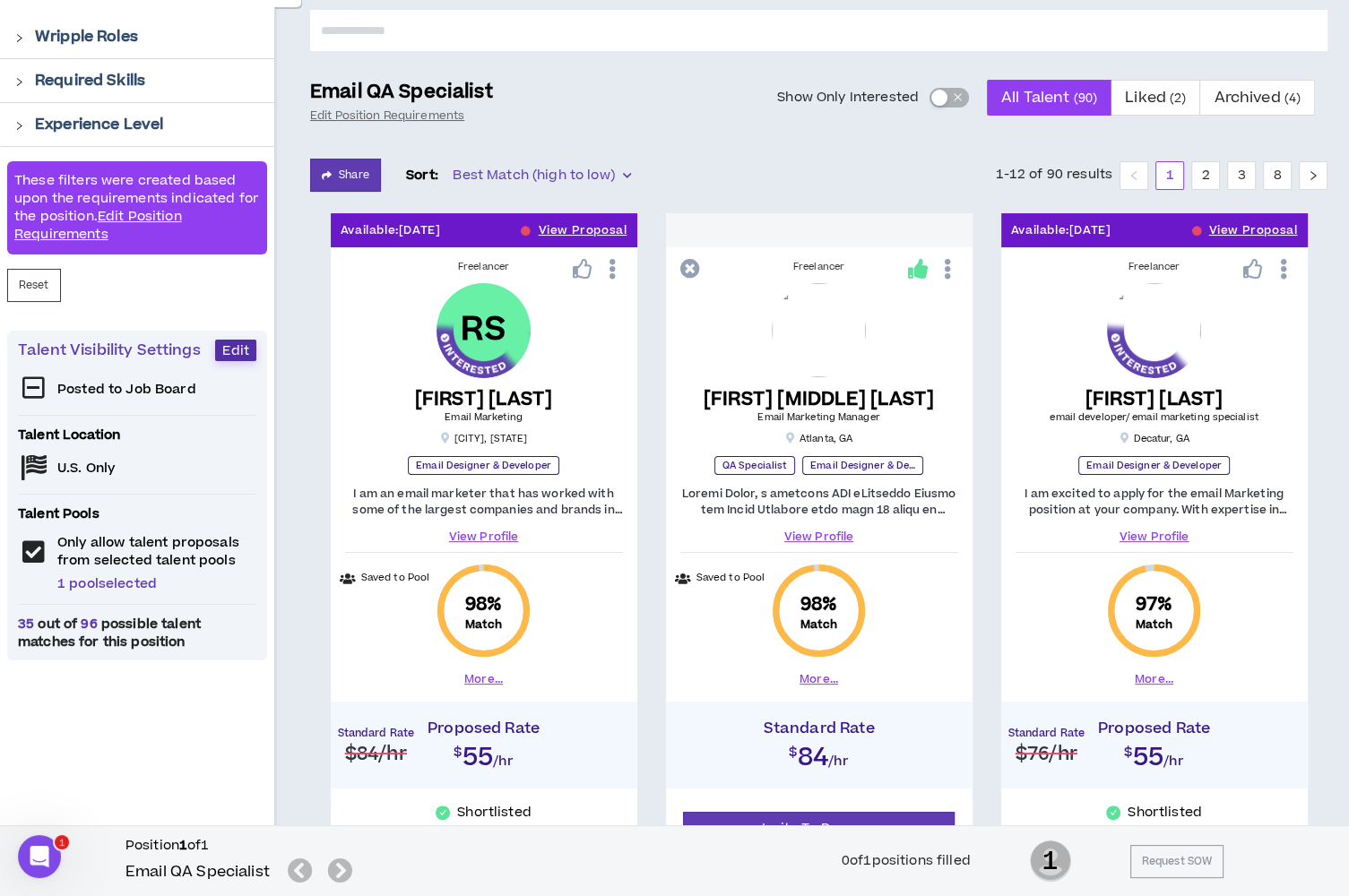 click on "Edit" at bounding box center (236, 350) 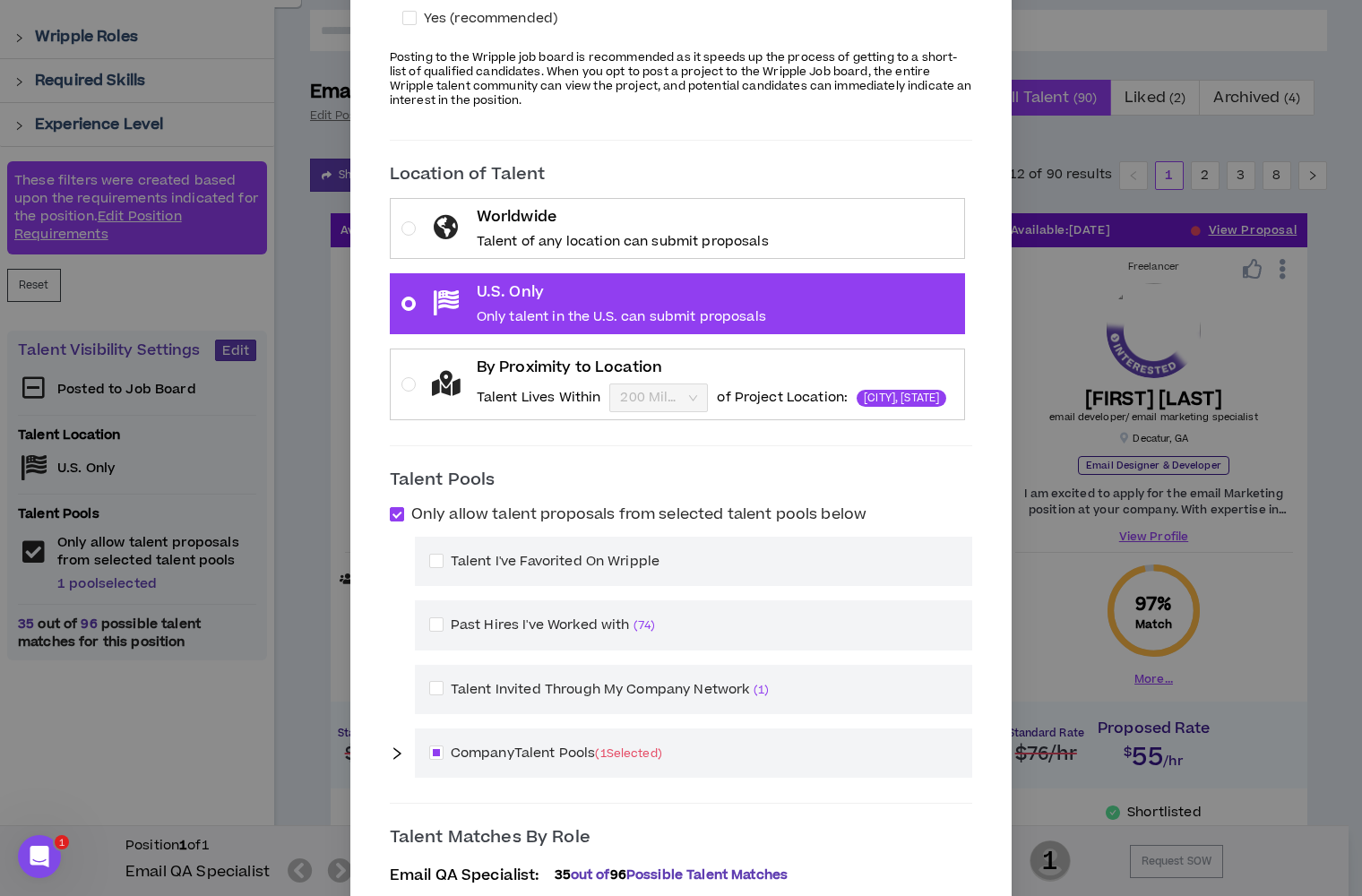 scroll, scrollTop: 264, scrollLeft: 0, axis: vertical 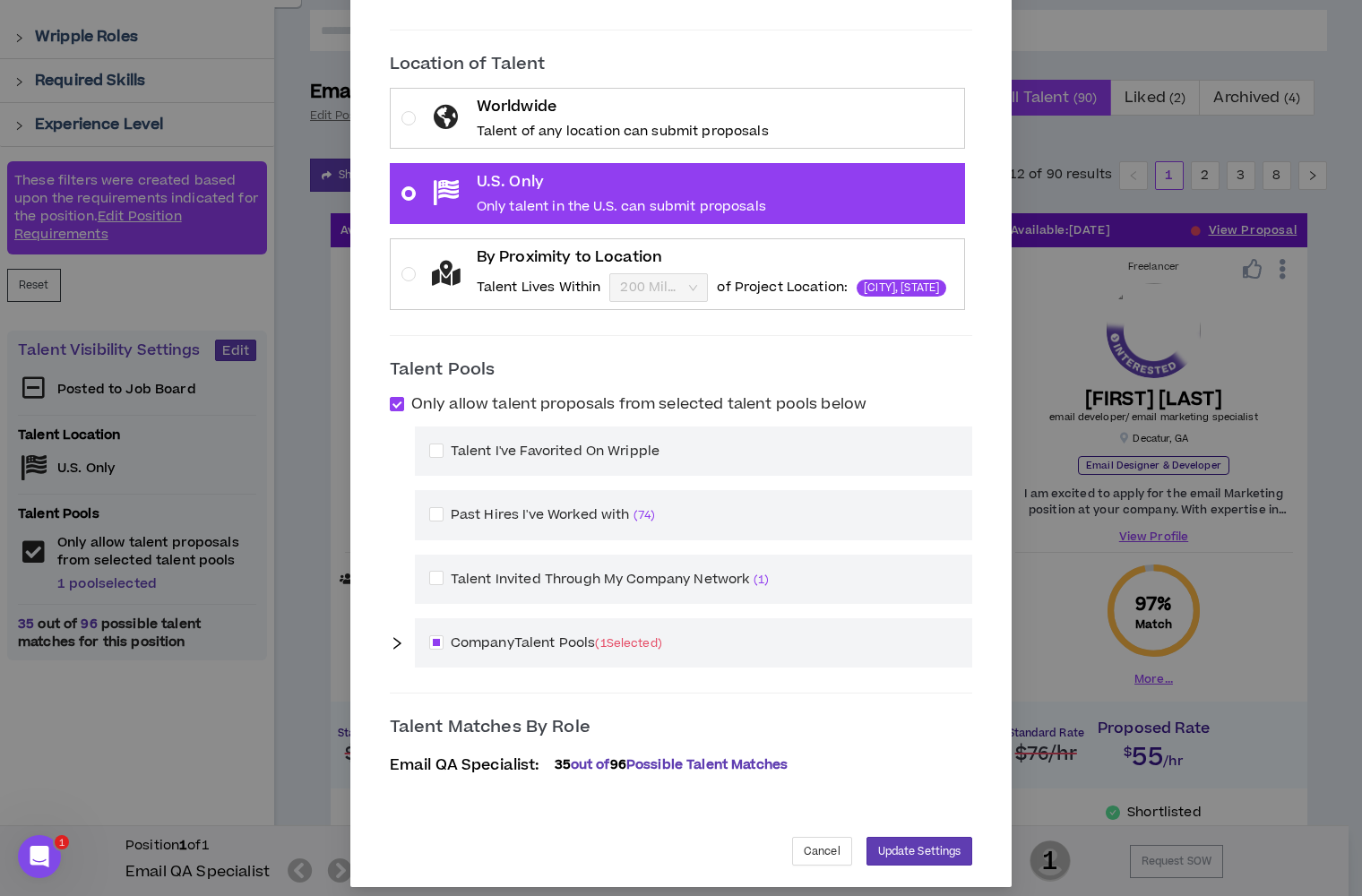 click on "Company  Talent Pools   ( 1  Selected)" at bounding box center (681, 642) 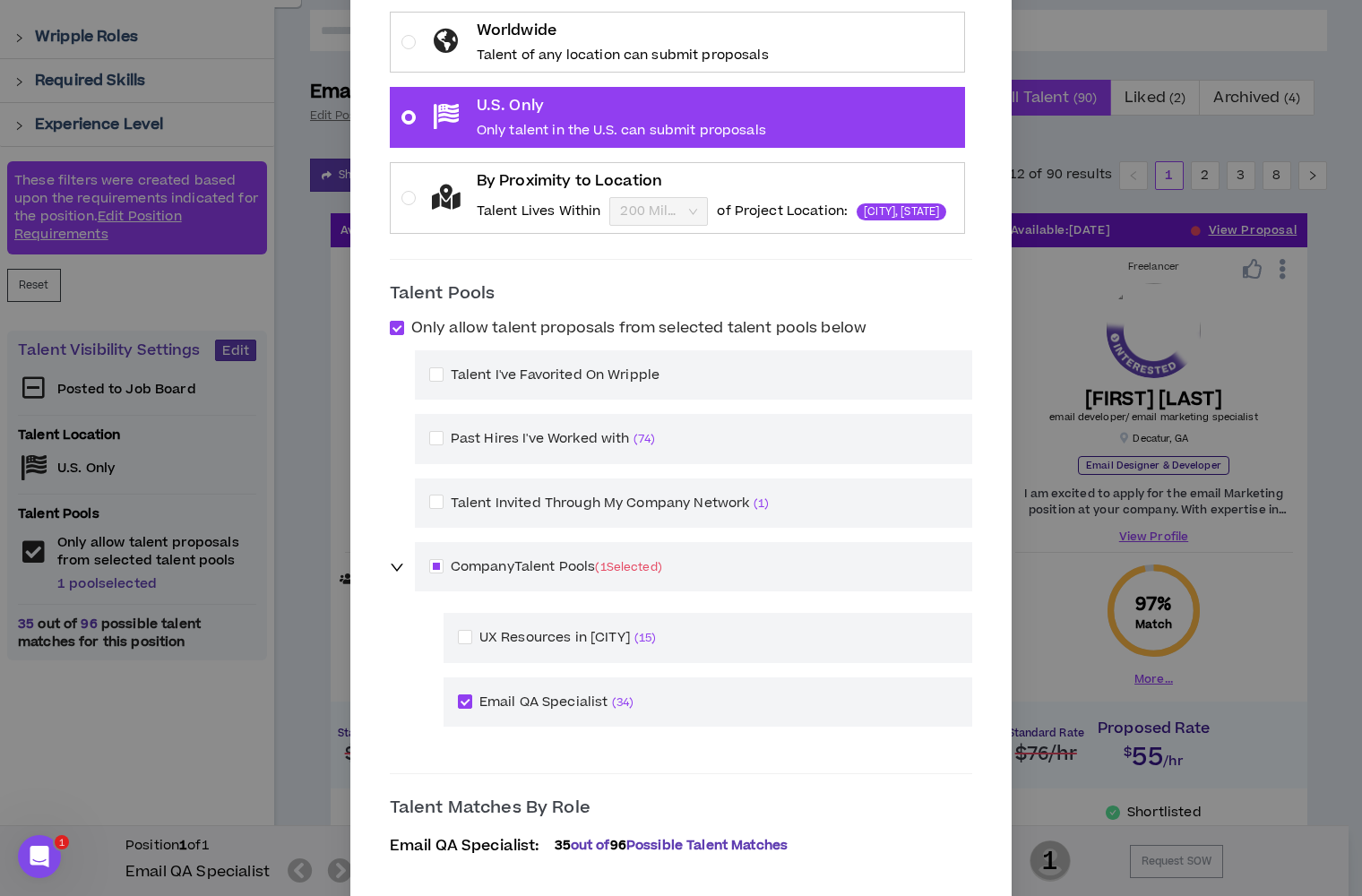 scroll, scrollTop: 427, scrollLeft: 0, axis: vertical 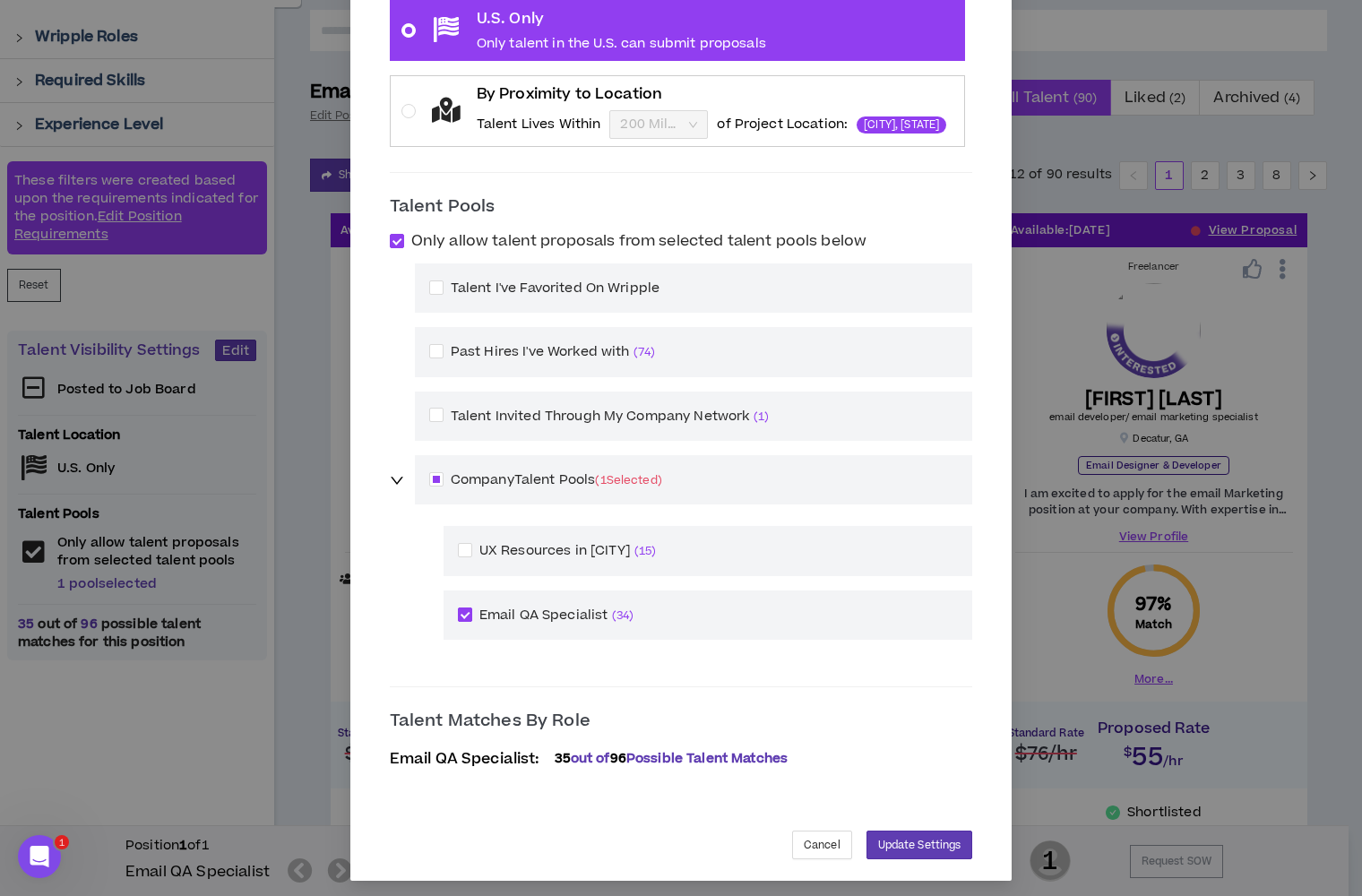 click at bounding box center [465, 615] 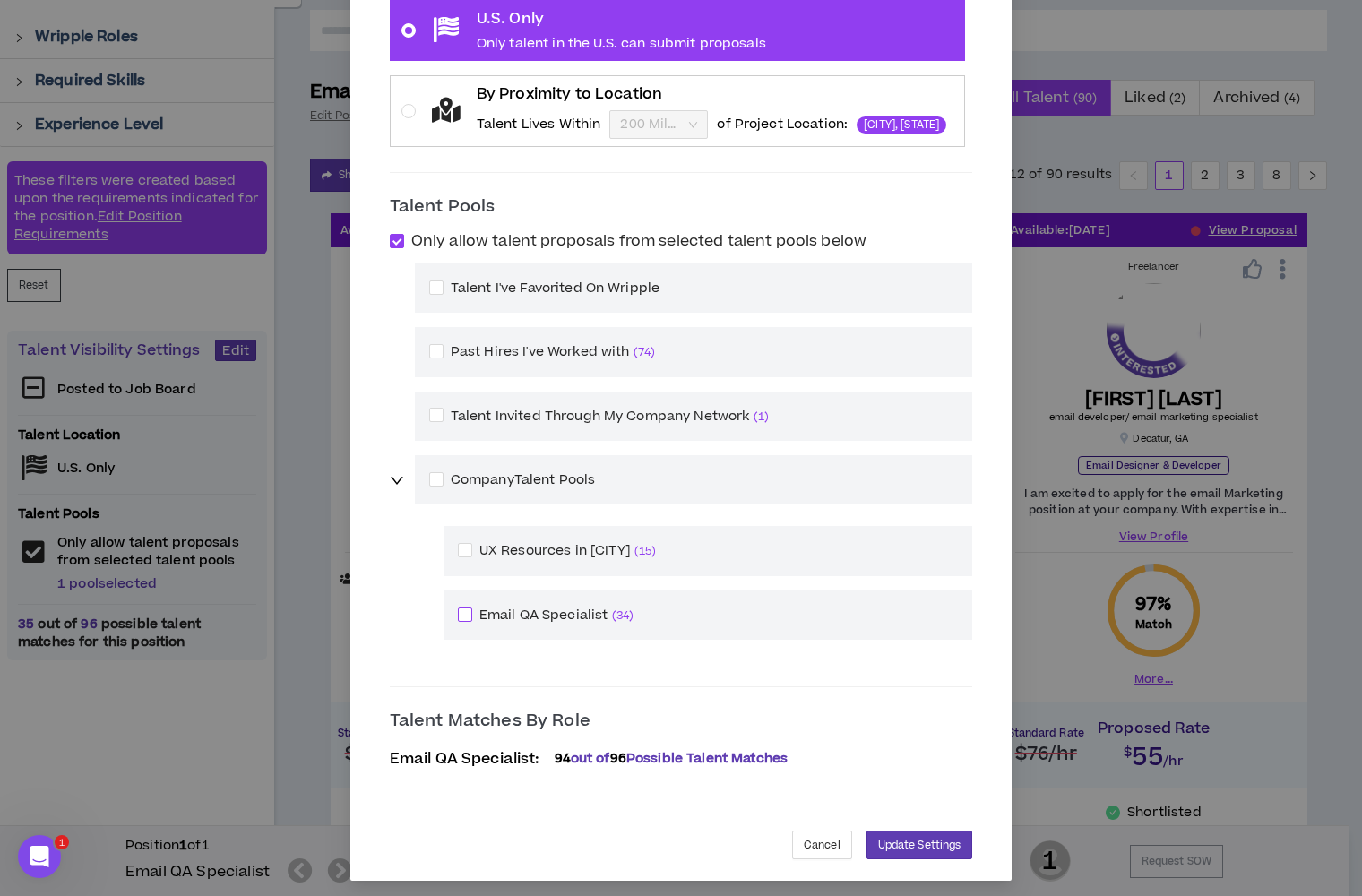 click at bounding box center (465, 615) 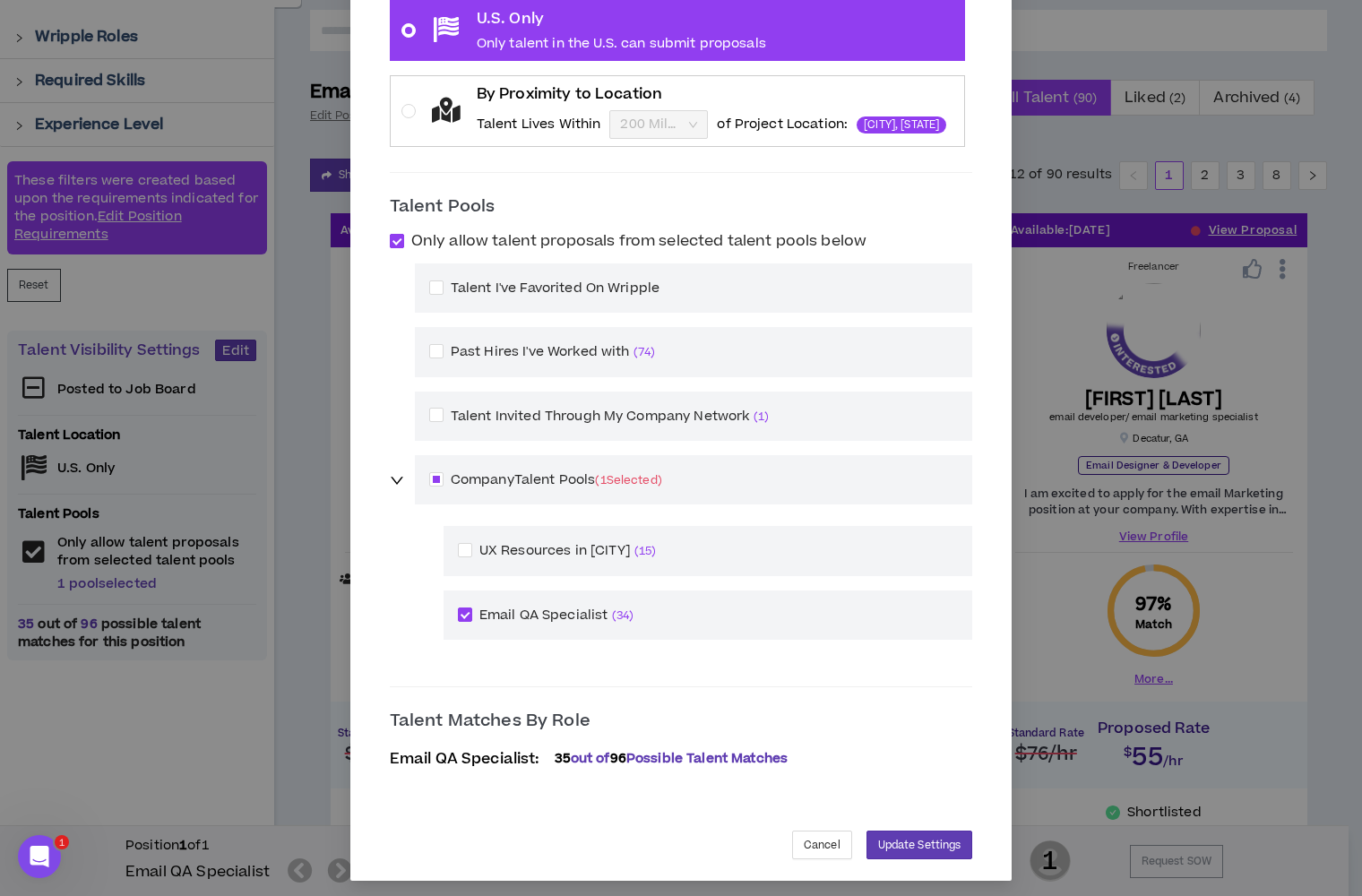click on "Only allow talent proposals from selected talent pools below" at bounding box center [639, 241] 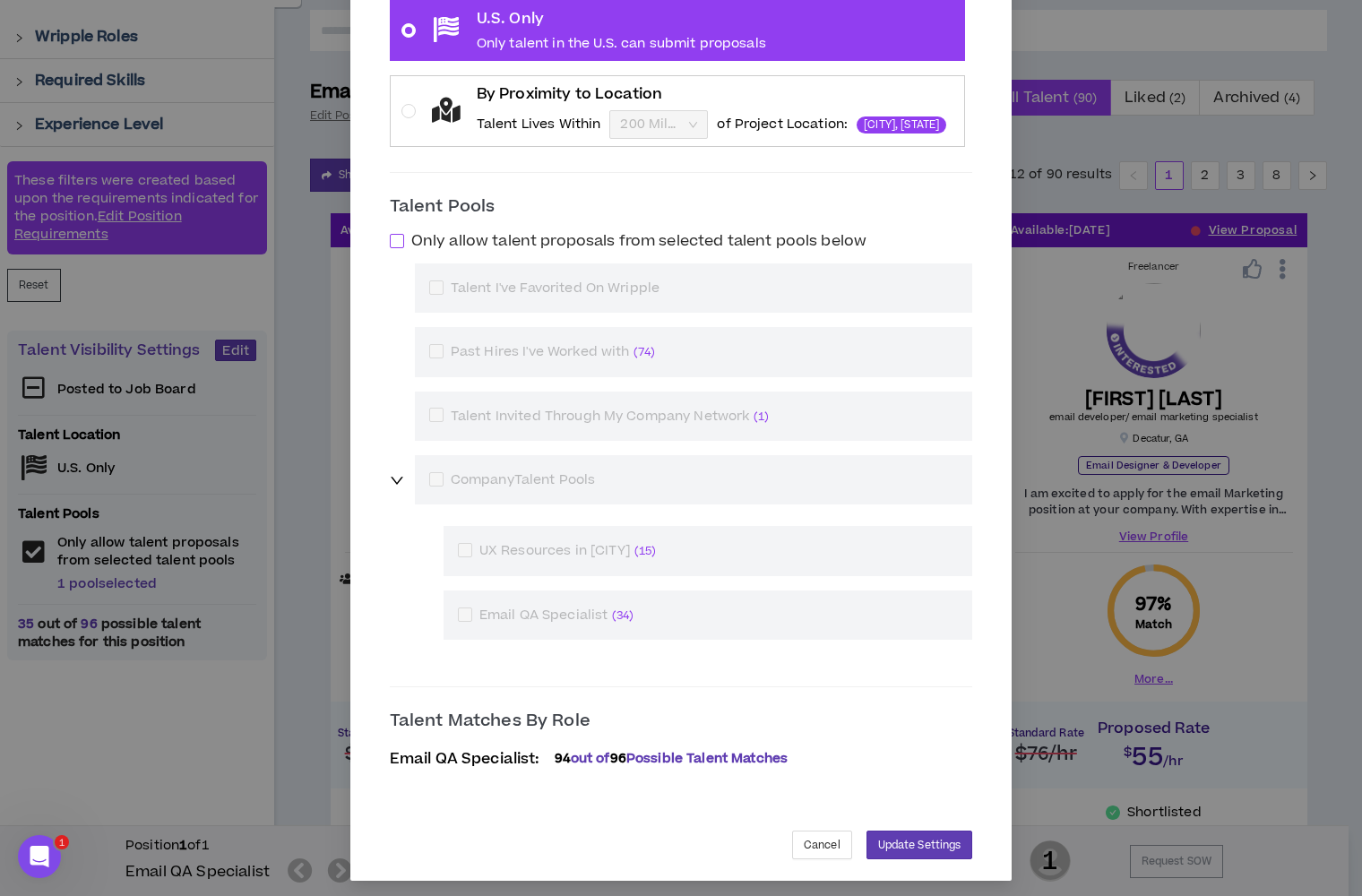 click on "Only allow talent proposals from selected talent pools below" at bounding box center [639, 241] 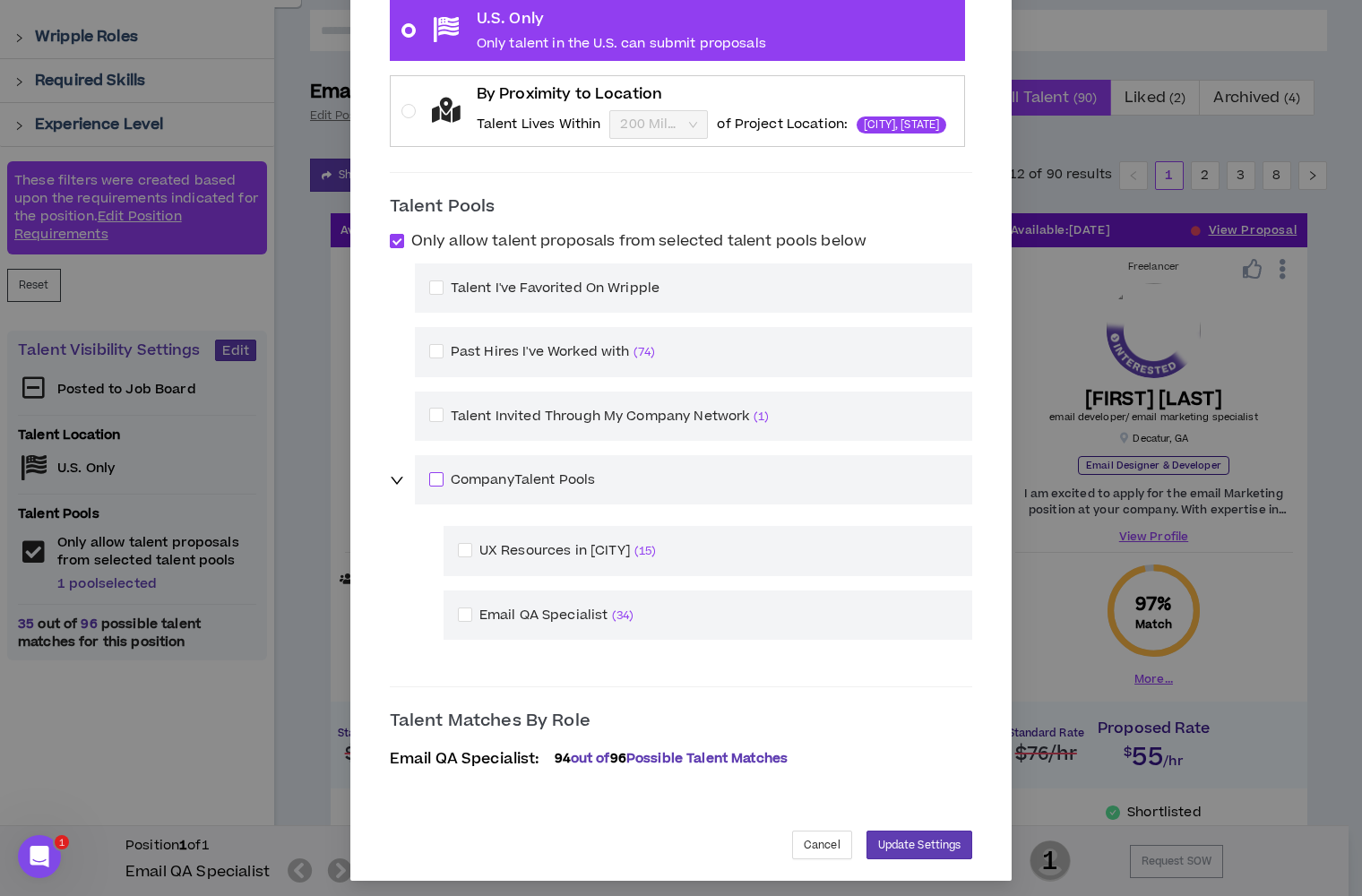 click at bounding box center [436, 479] 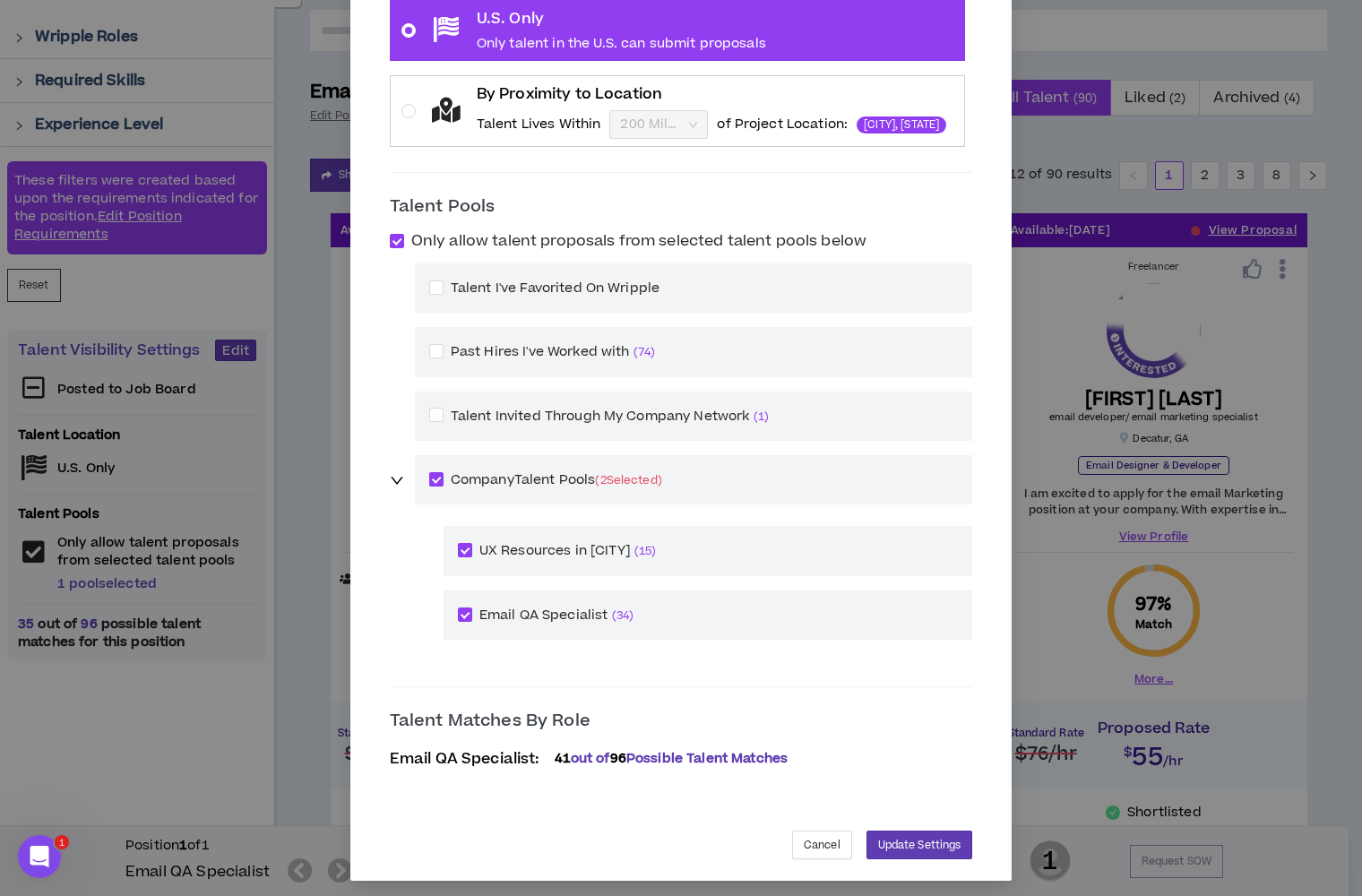 click at bounding box center [465, 550] 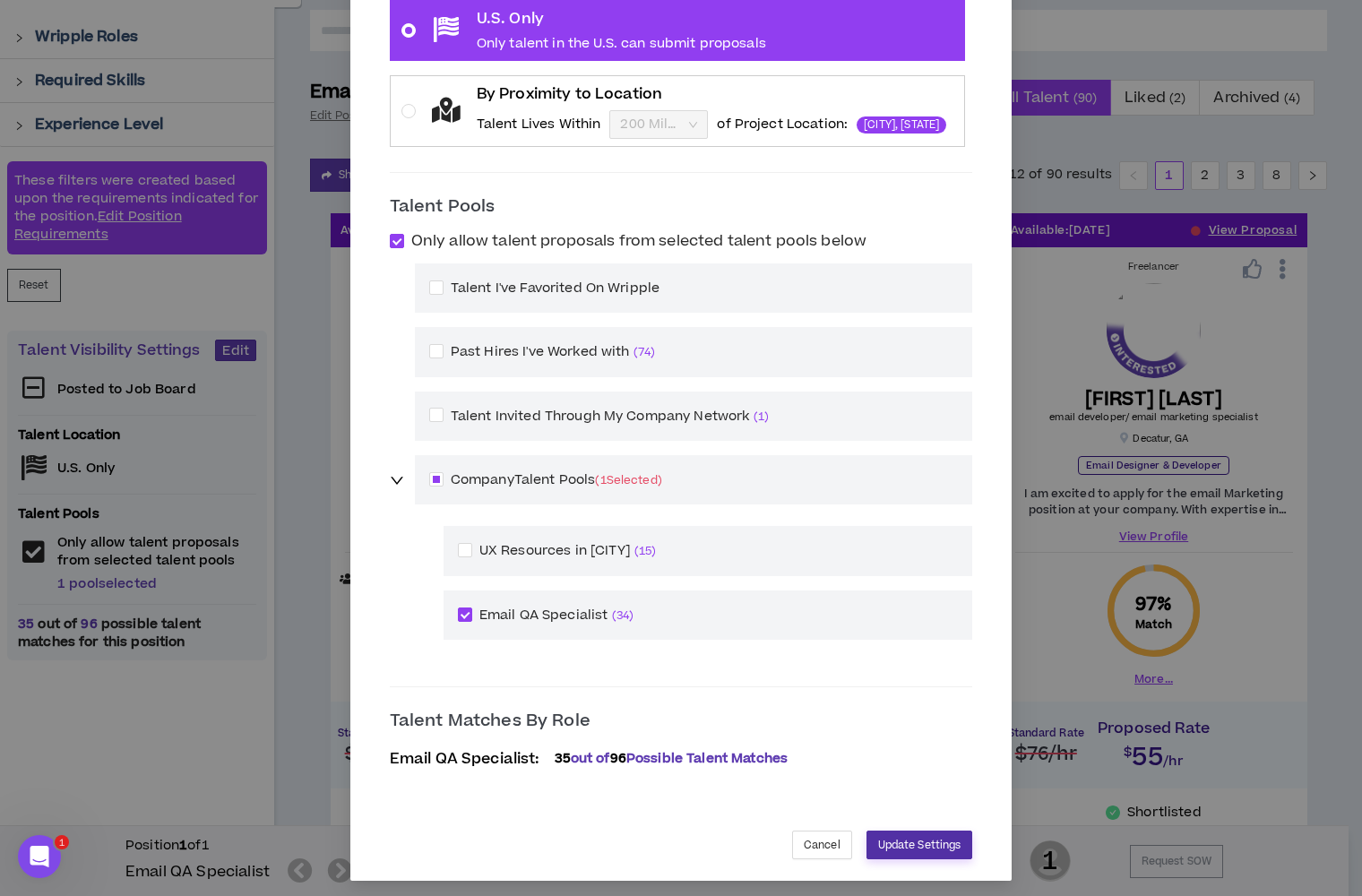 click on "Update Settings" at bounding box center [919, 845] 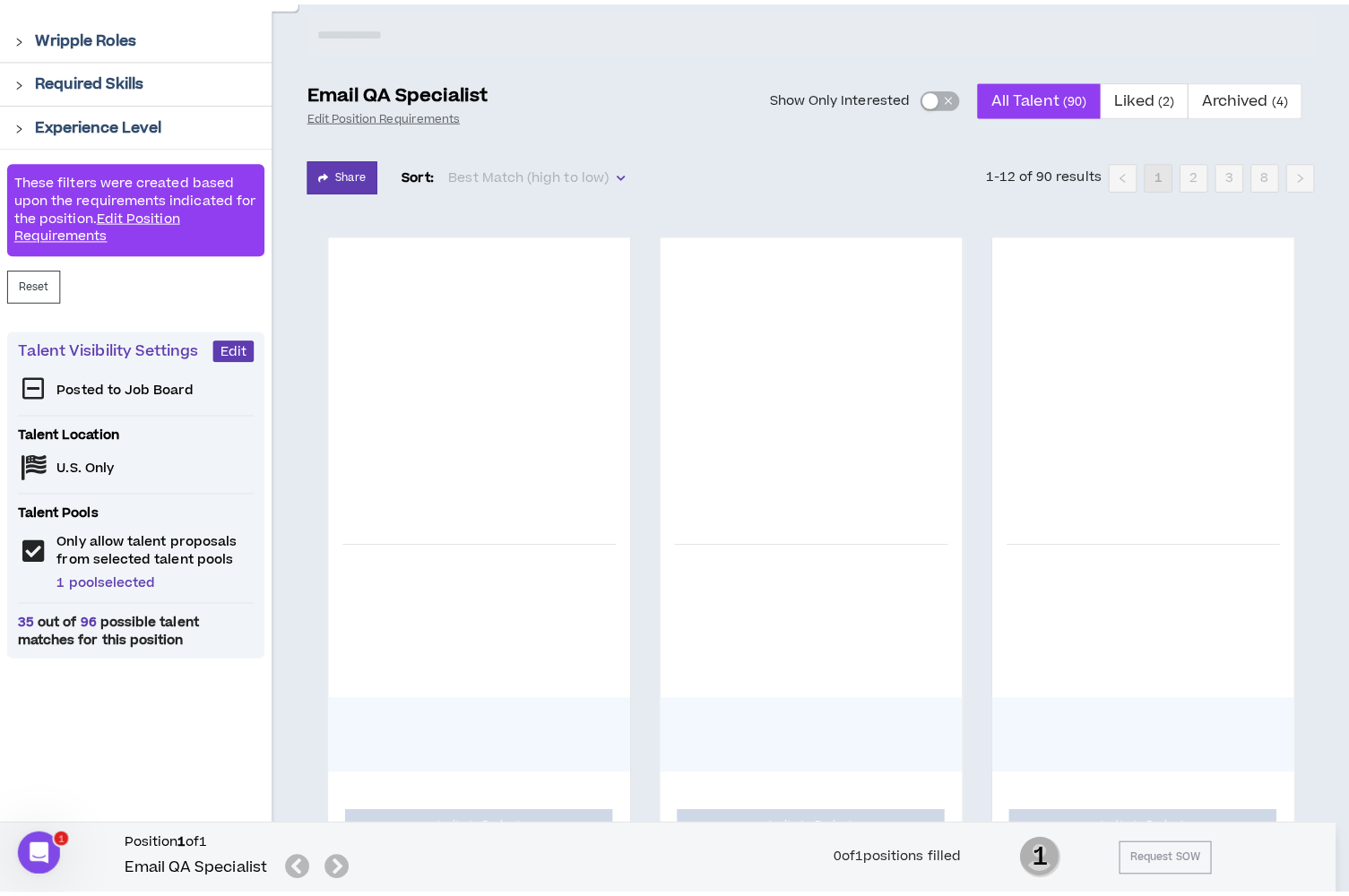 scroll, scrollTop: 0, scrollLeft: 0, axis: both 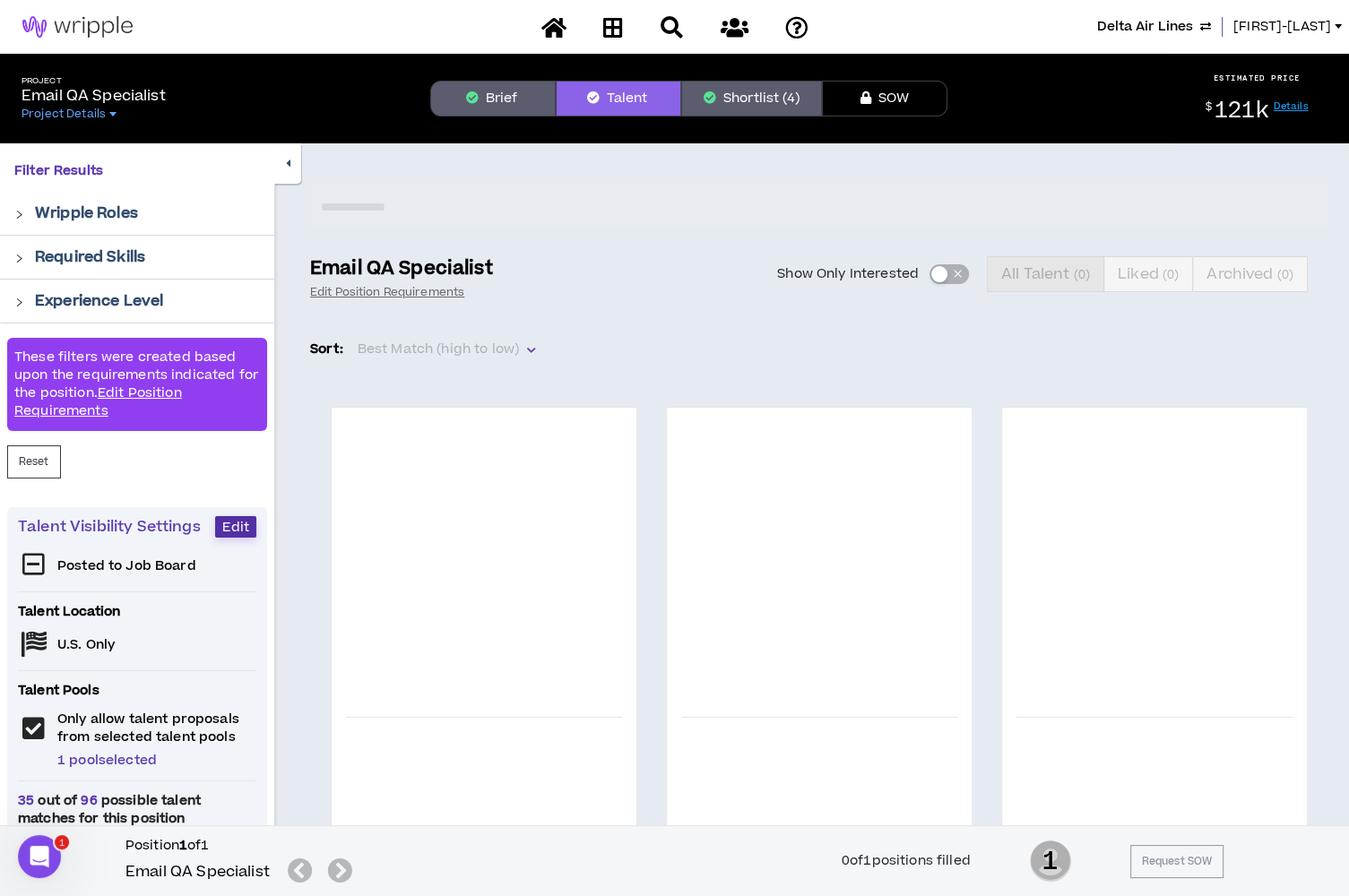 click on "Edit" at bounding box center (236, 527) 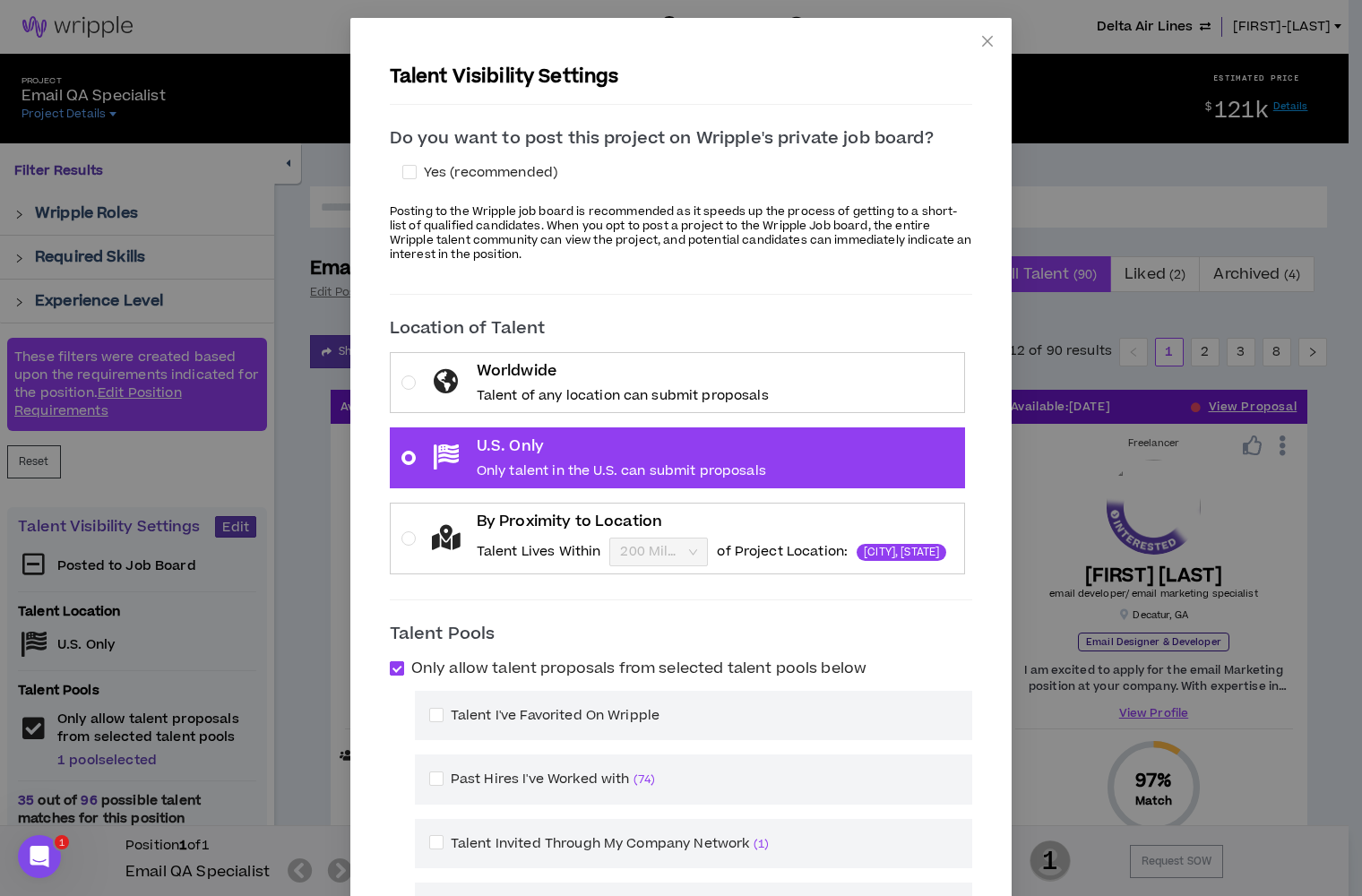 click at bounding box center (397, 668) 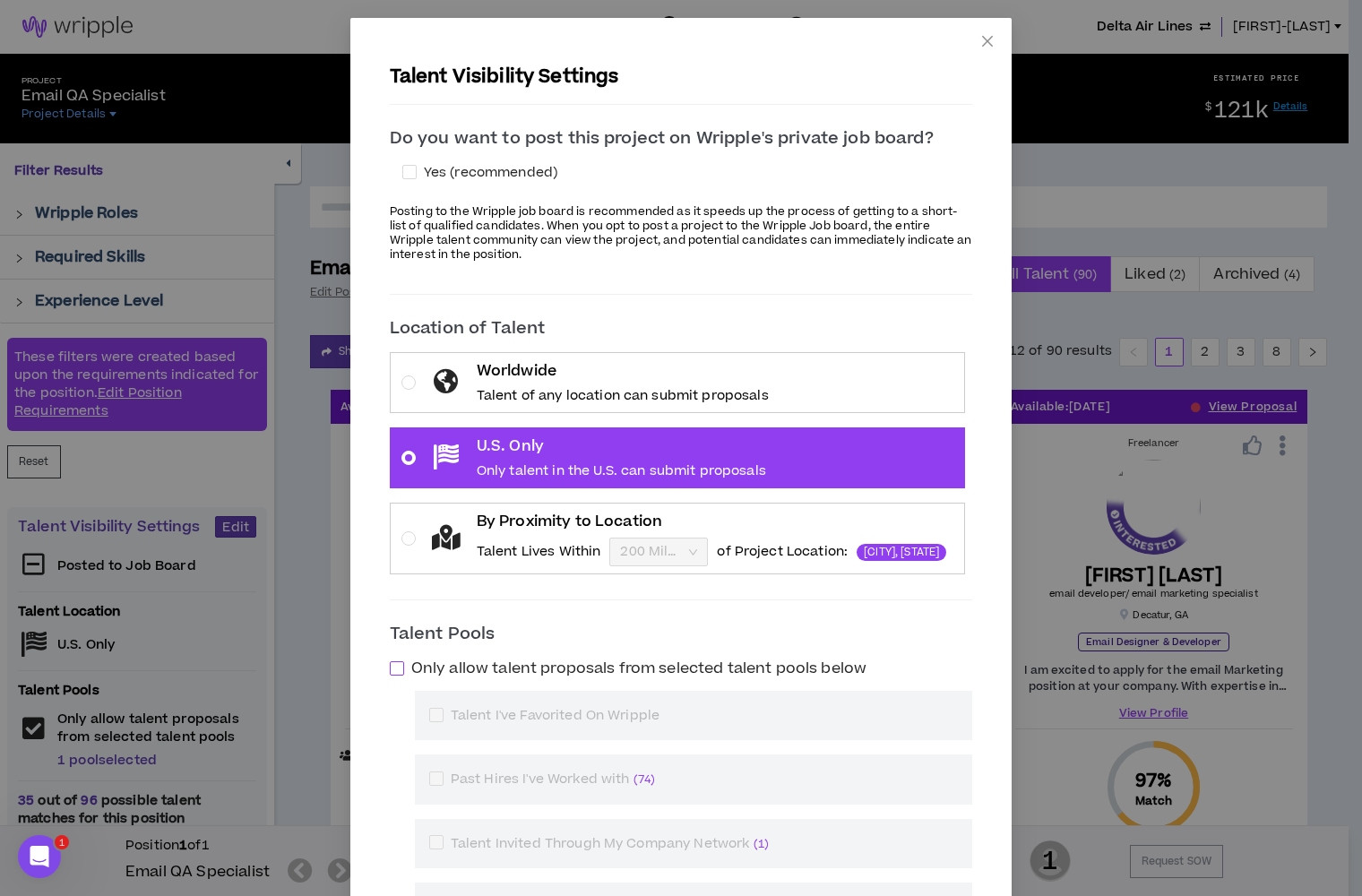 click at bounding box center (397, 668) 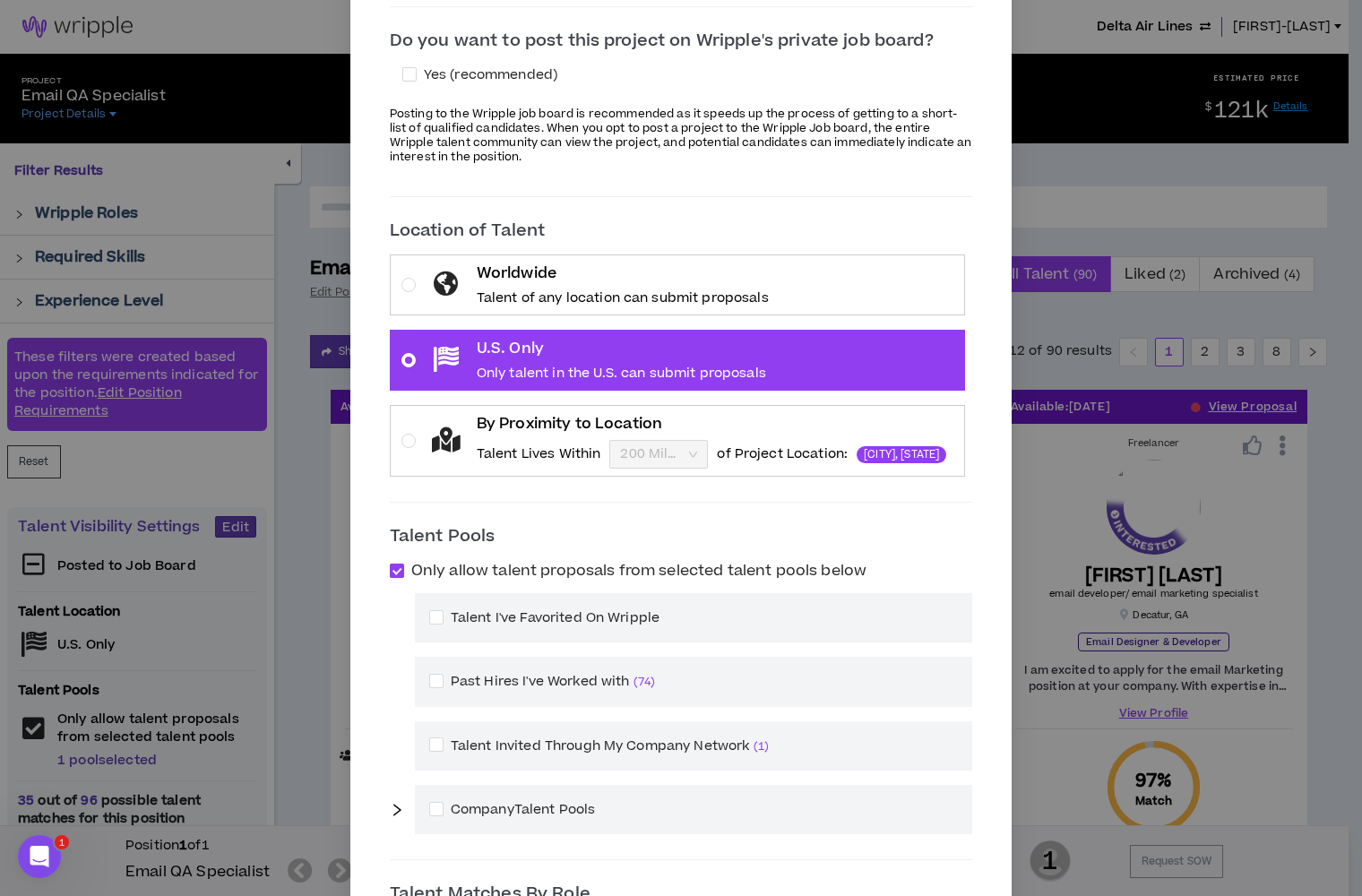 scroll, scrollTop: 272, scrollLeft: 0, axis: vertical 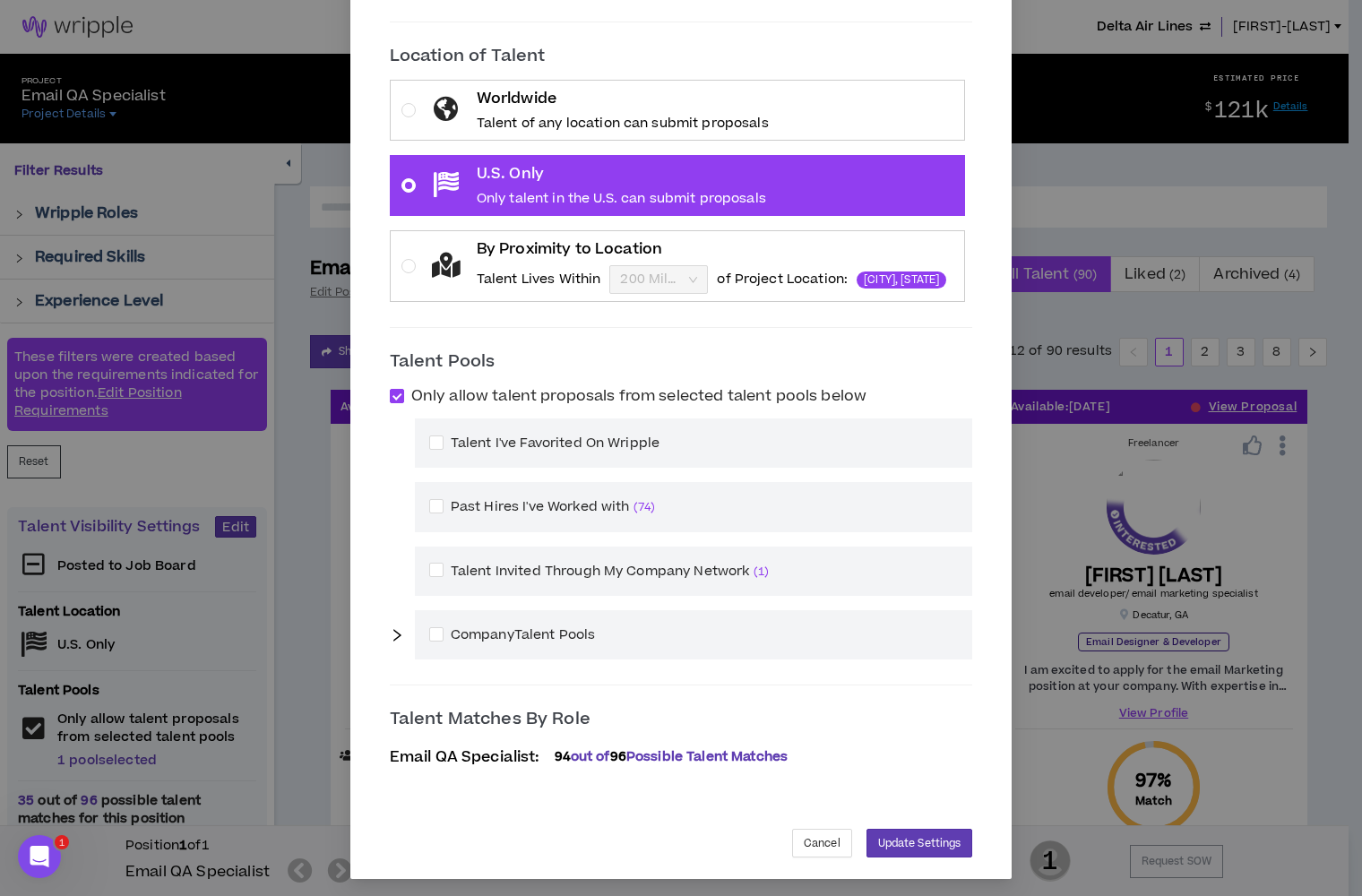 click 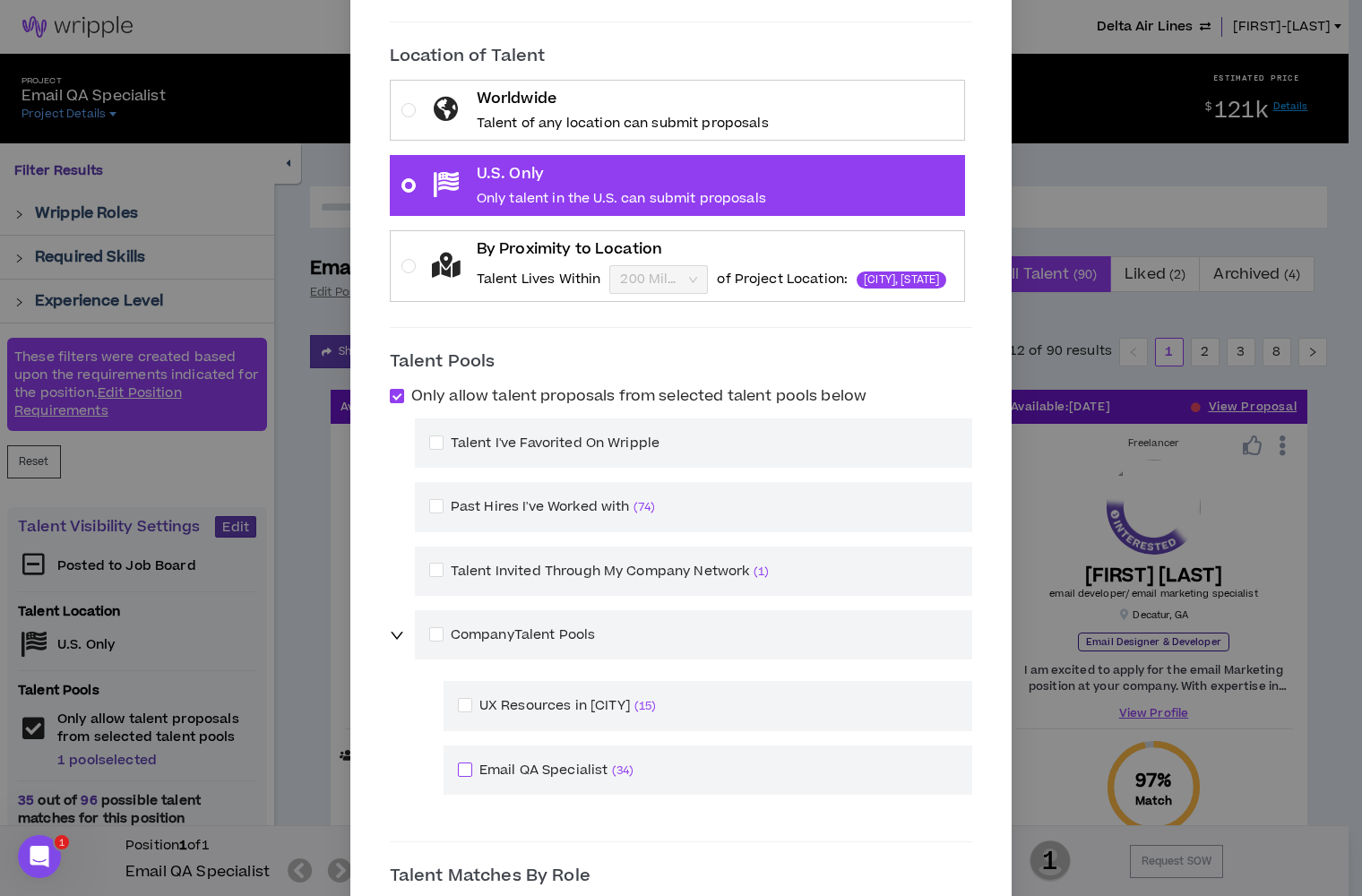 click on "Email QA Specialist   ( 34 )" at bounding box center (549, 770) 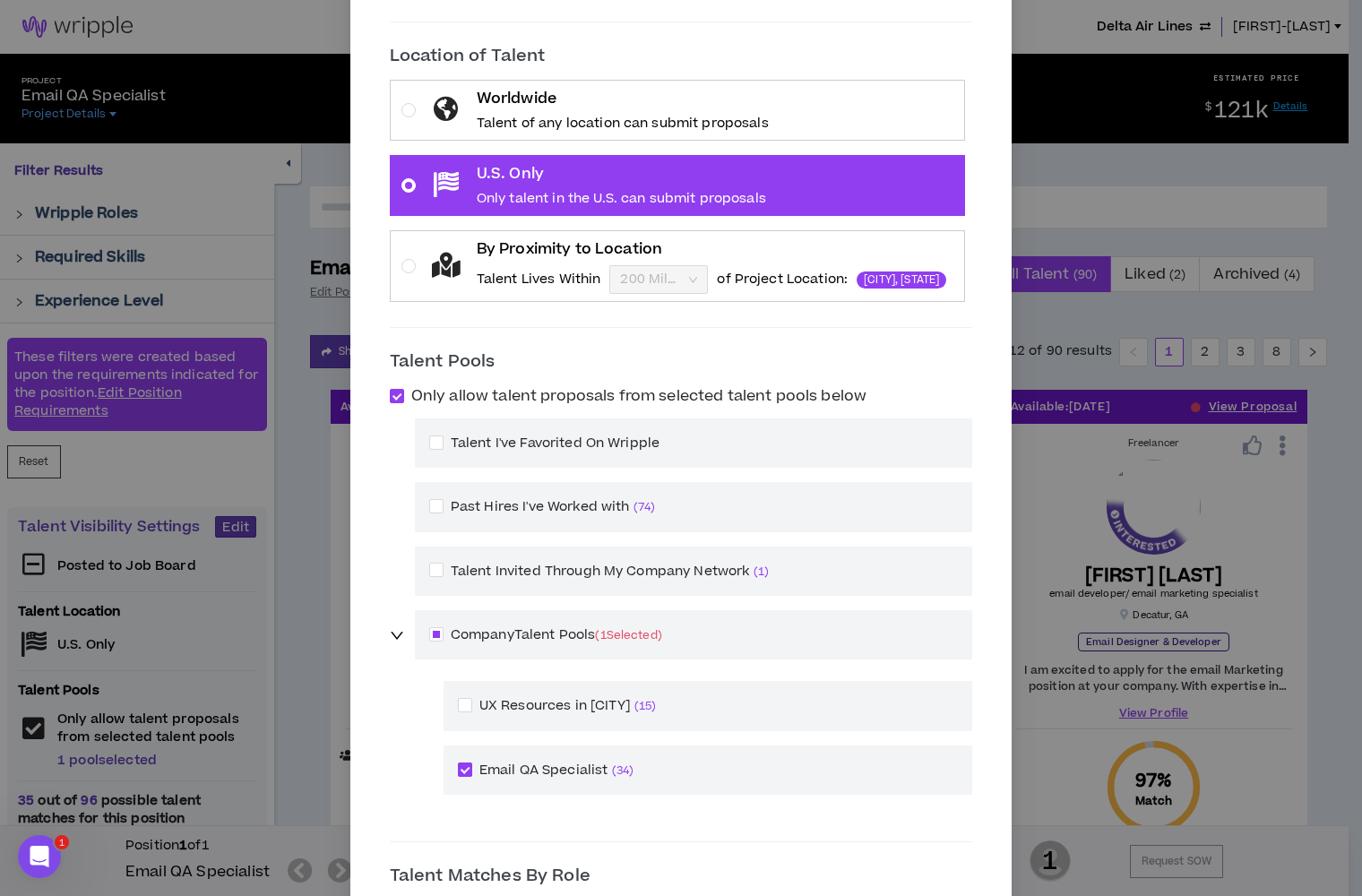 scroll, scrollTop: 427, scrollLeft: 0, axis: vertical 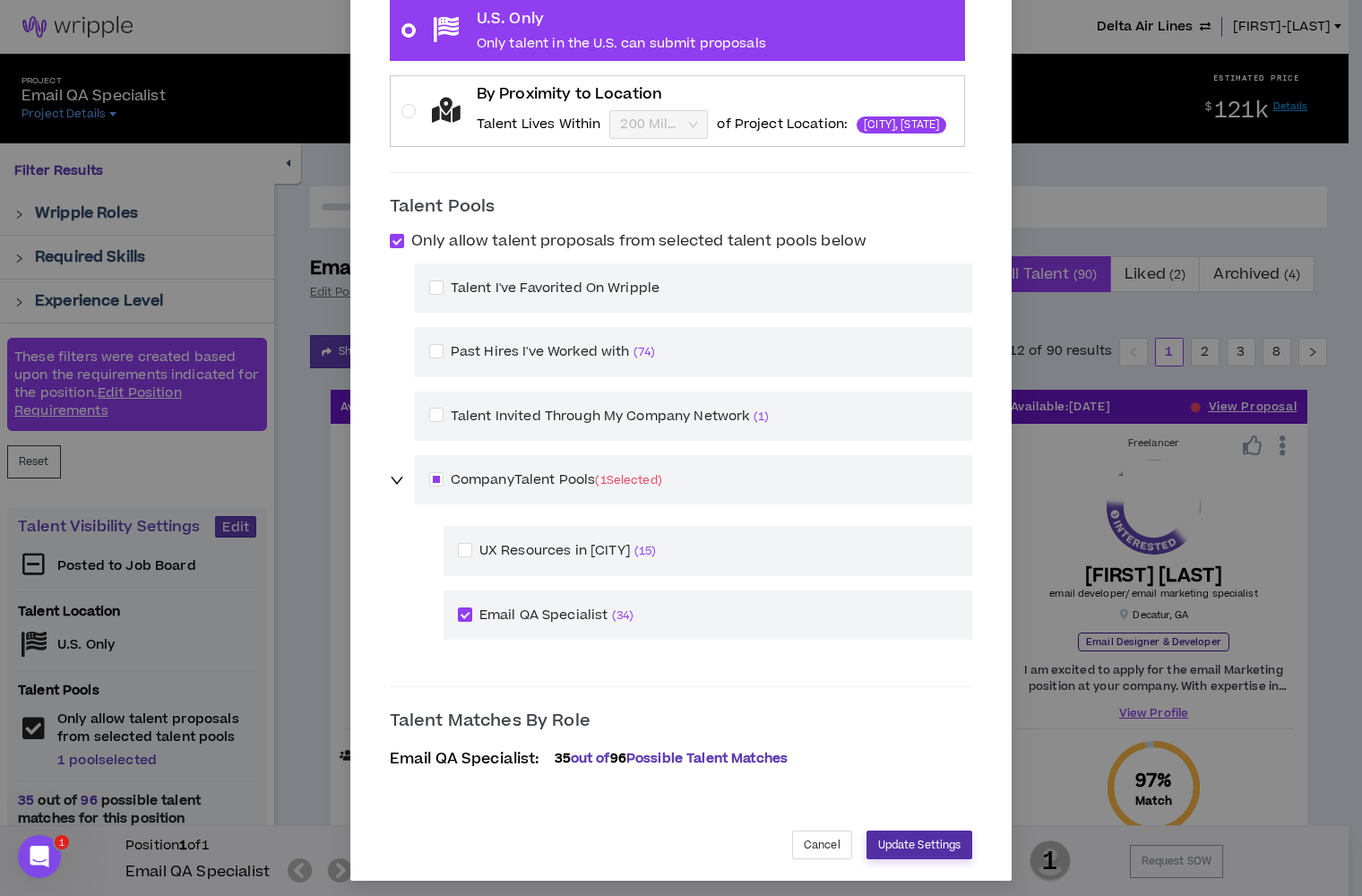 click on "Update Settings" at bounding box center (919, 845) 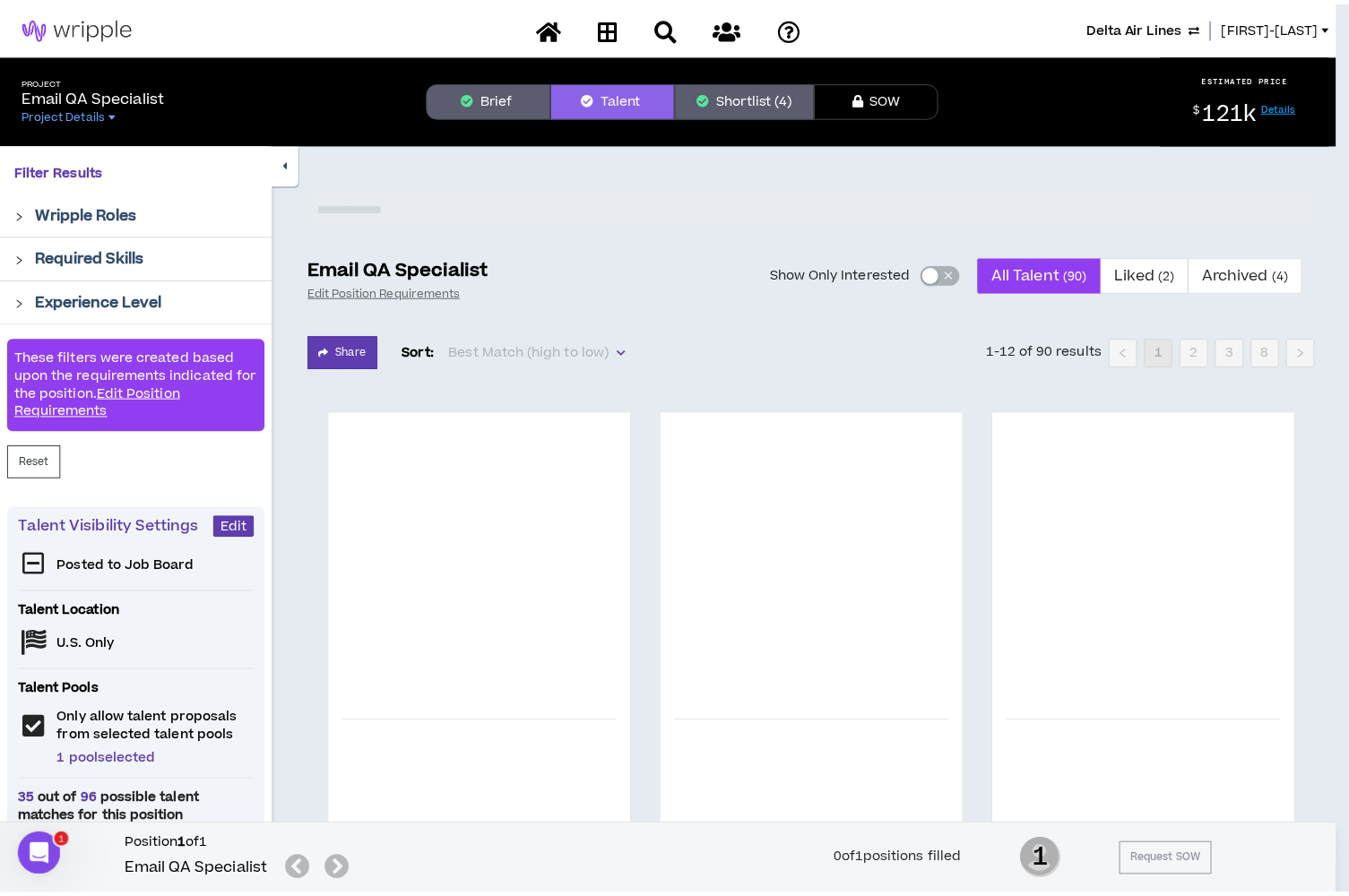 scroll, scrollTop: 409, scrollLeft: 0, axis: vertical 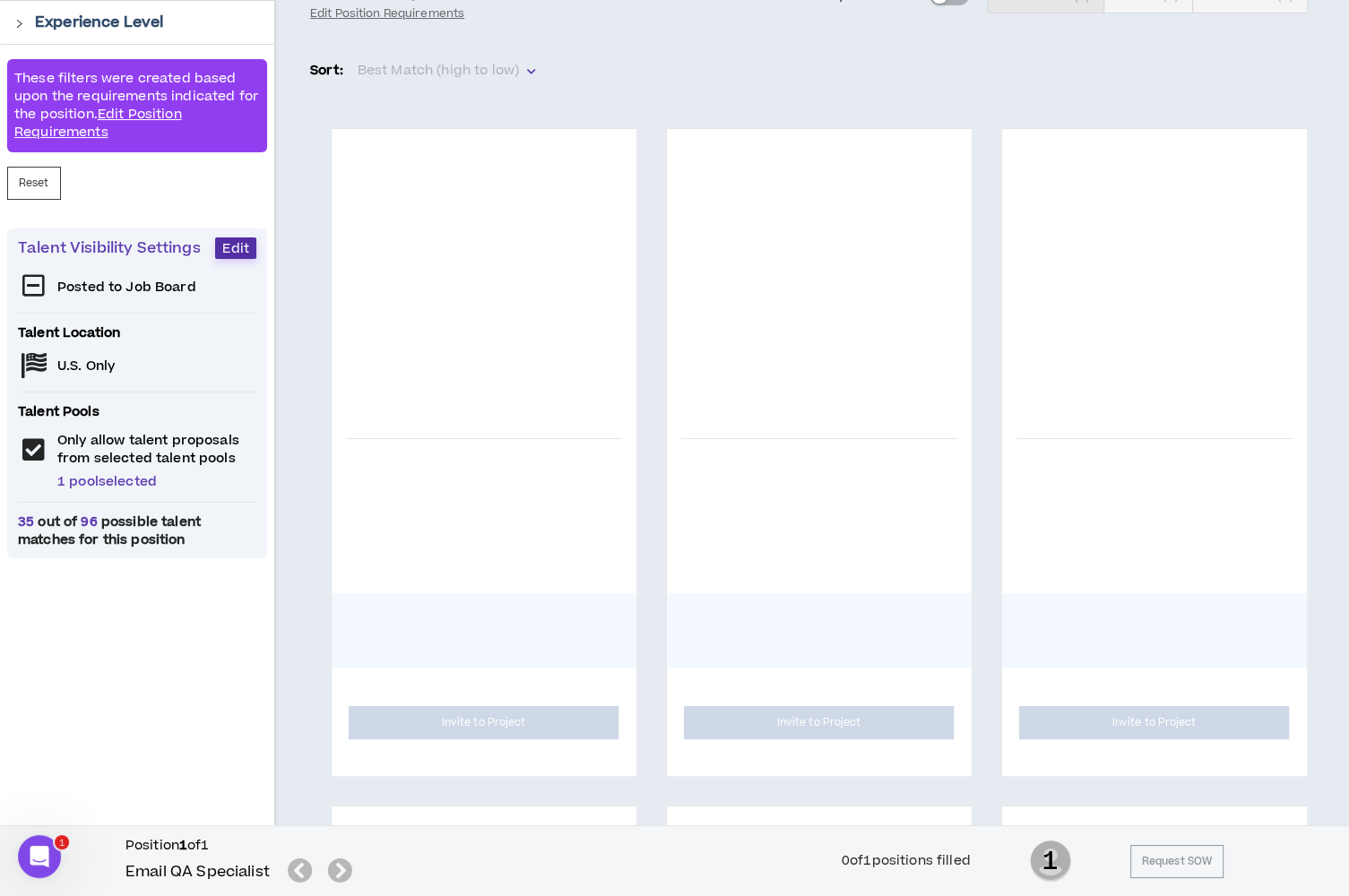 click on "Edit" at bounding box center [236, 248] 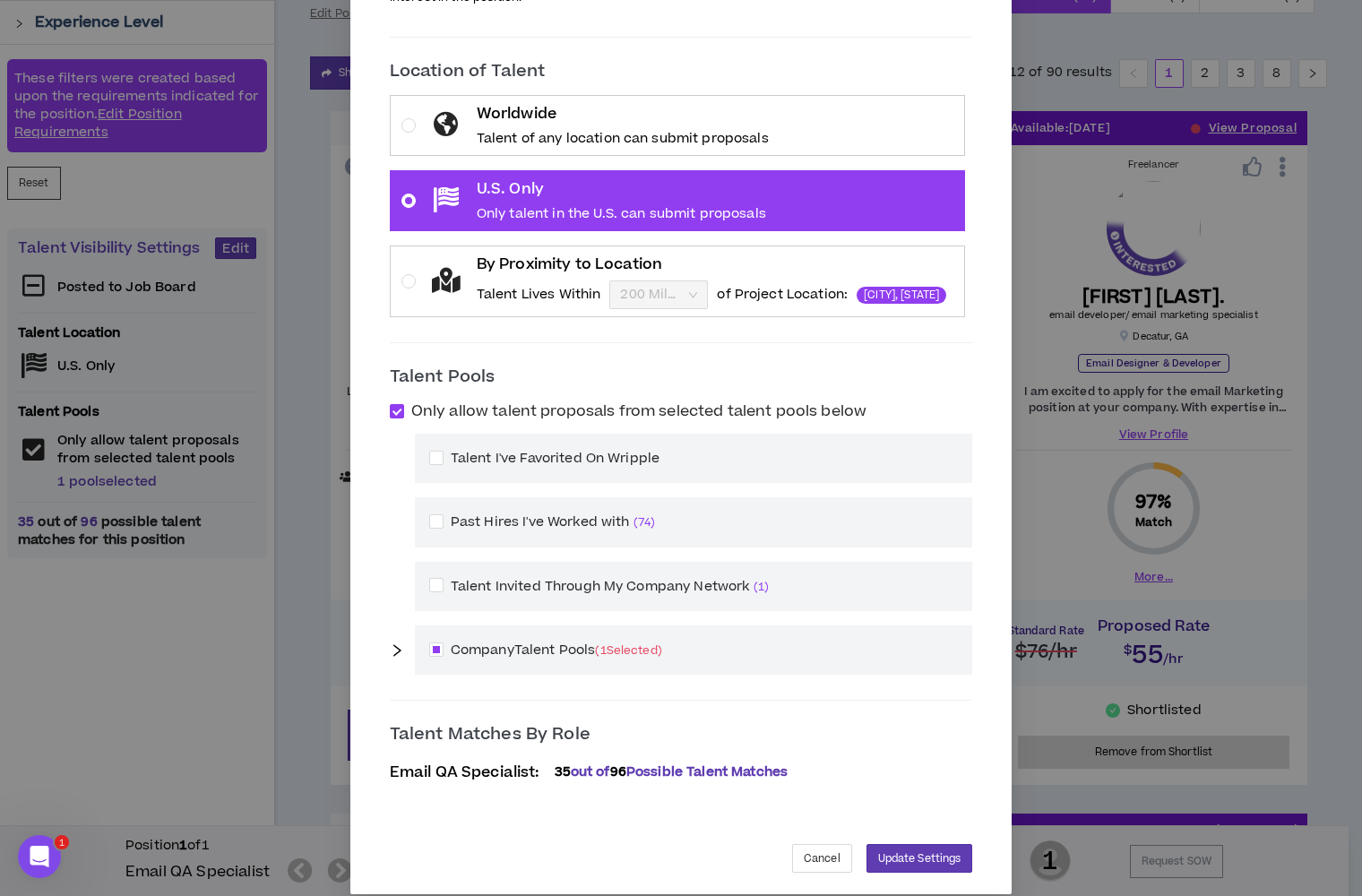 scroll, scrollTop: 272, scrollLeft: 0, axis: vertical 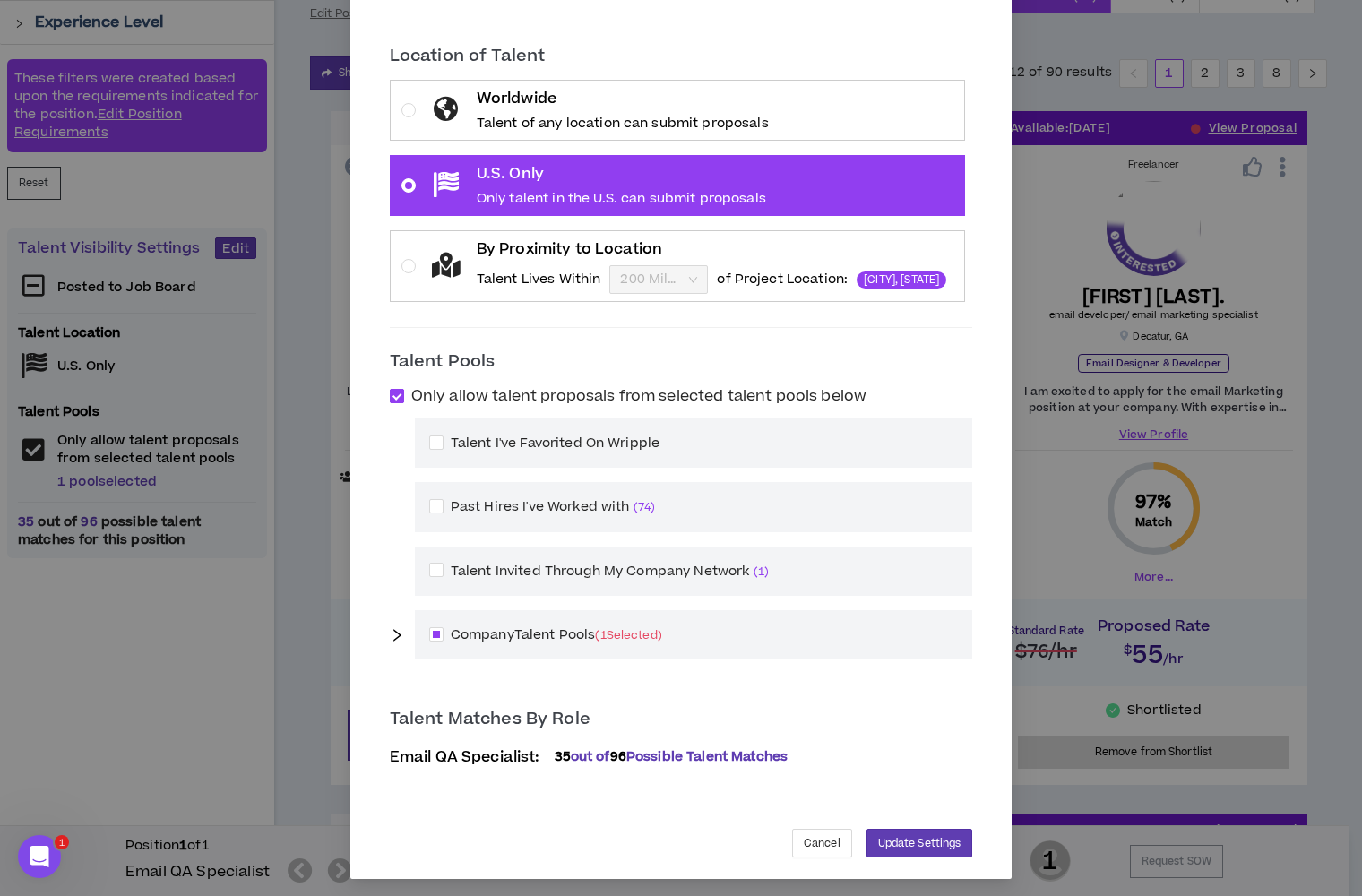 click on "Only allow talent proposals from selected talent pools below" at bounding box center [639, 396] 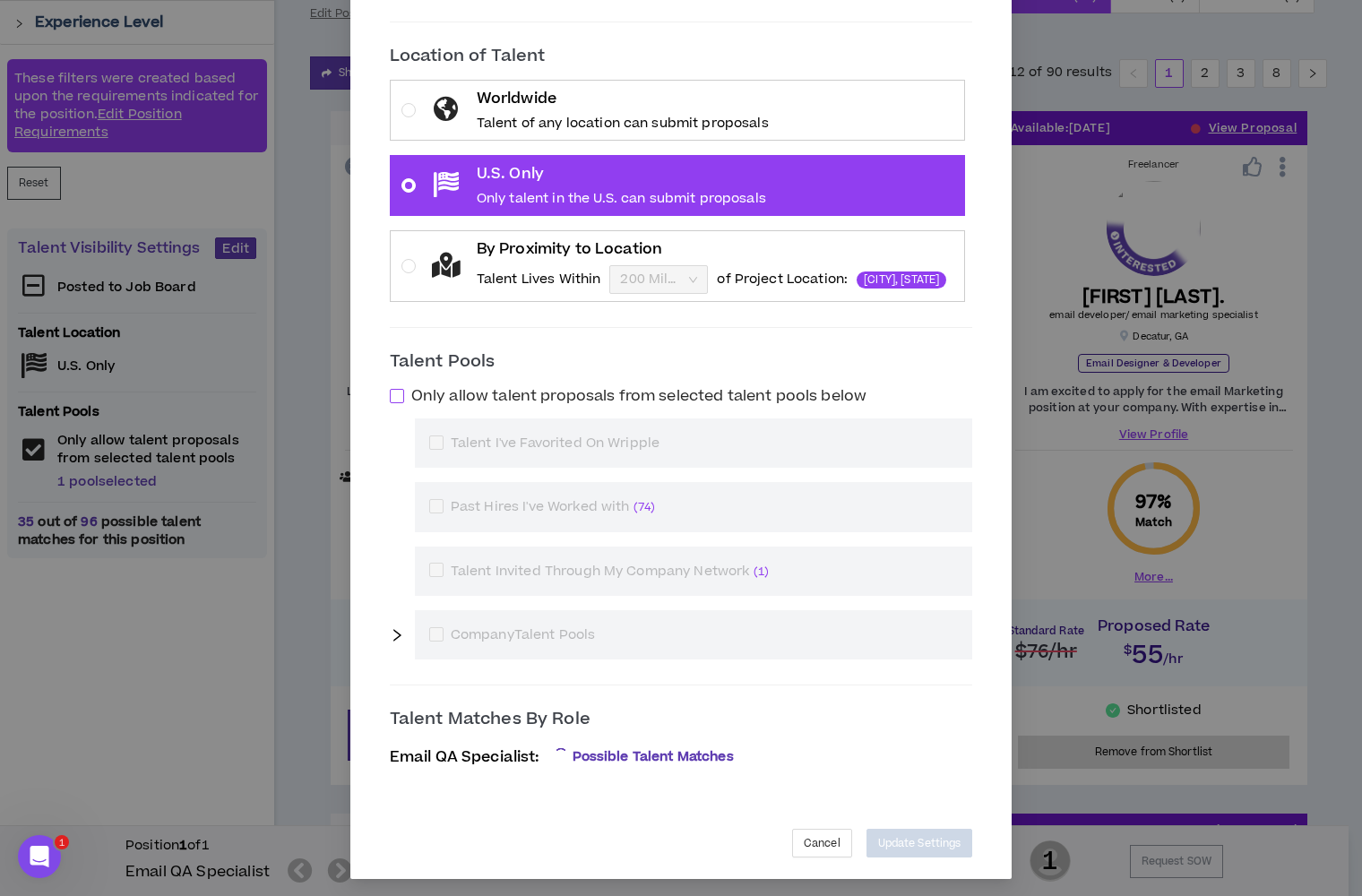 click on "Only allow talent proposals from selected talent pools below" at bounding box center [639, 396] 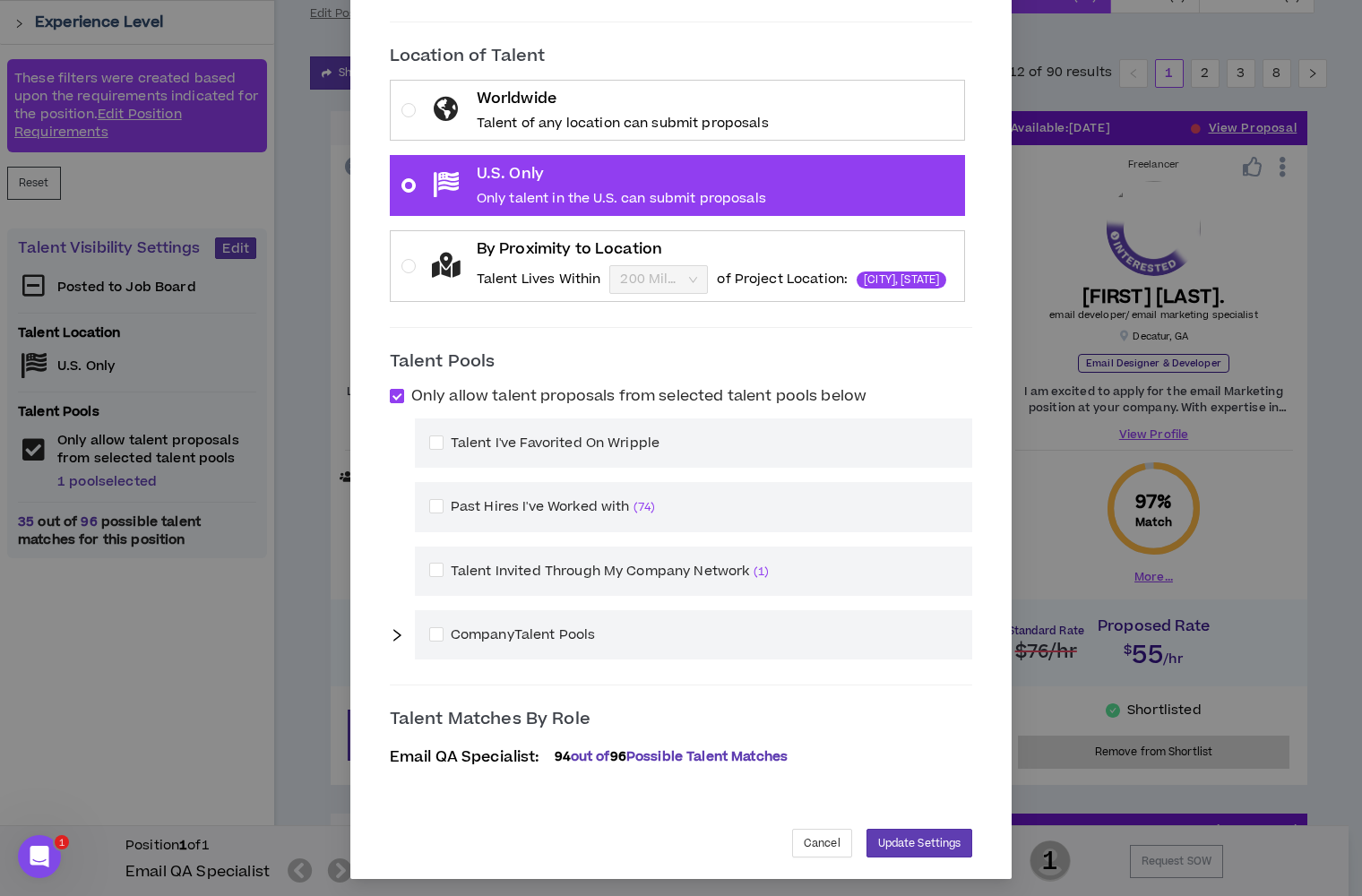 click 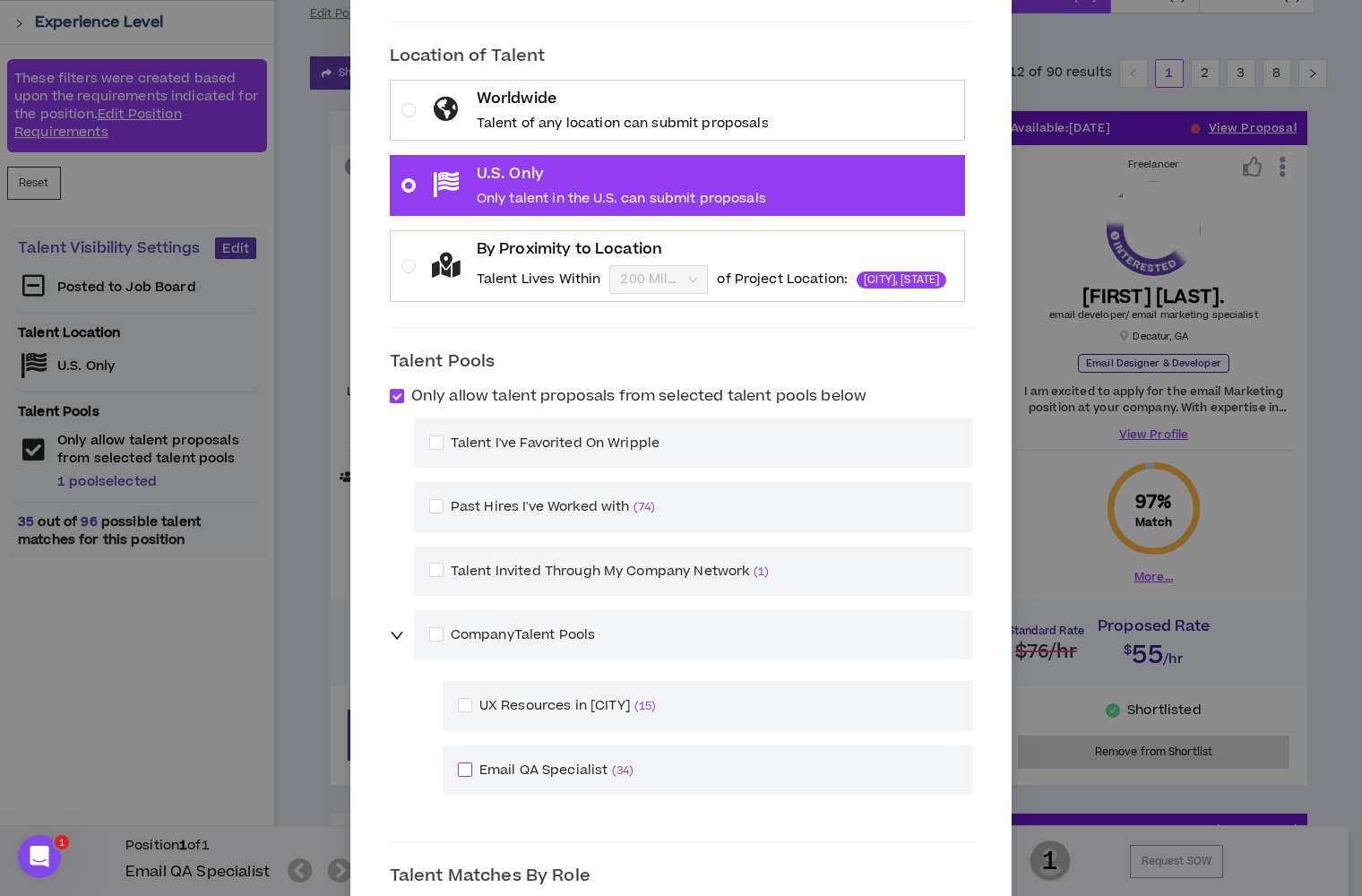 click at bounding box center (465, 770) 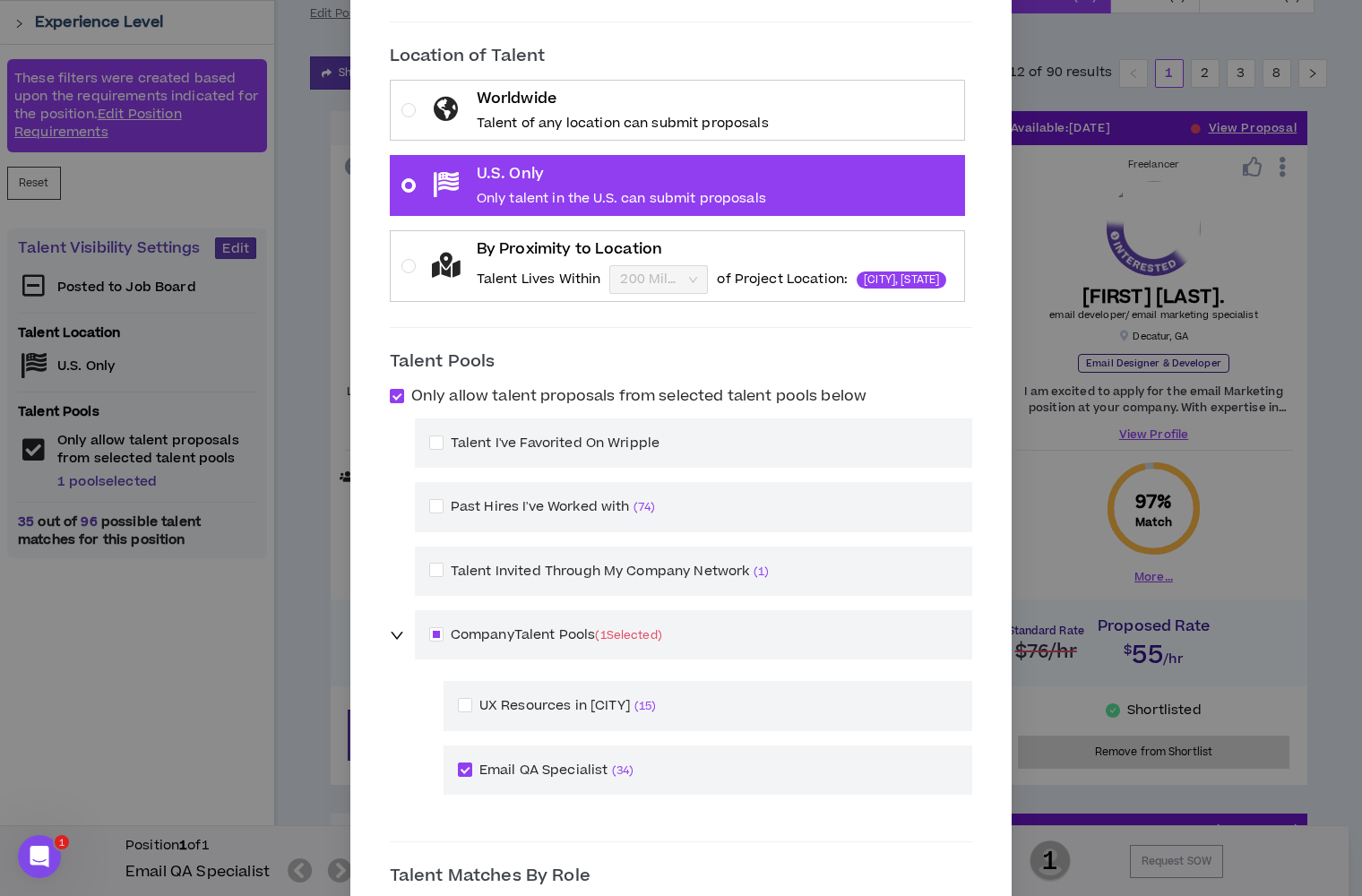 scroll, scrollTop: 427, scrollLeft: 0, axis: vertical 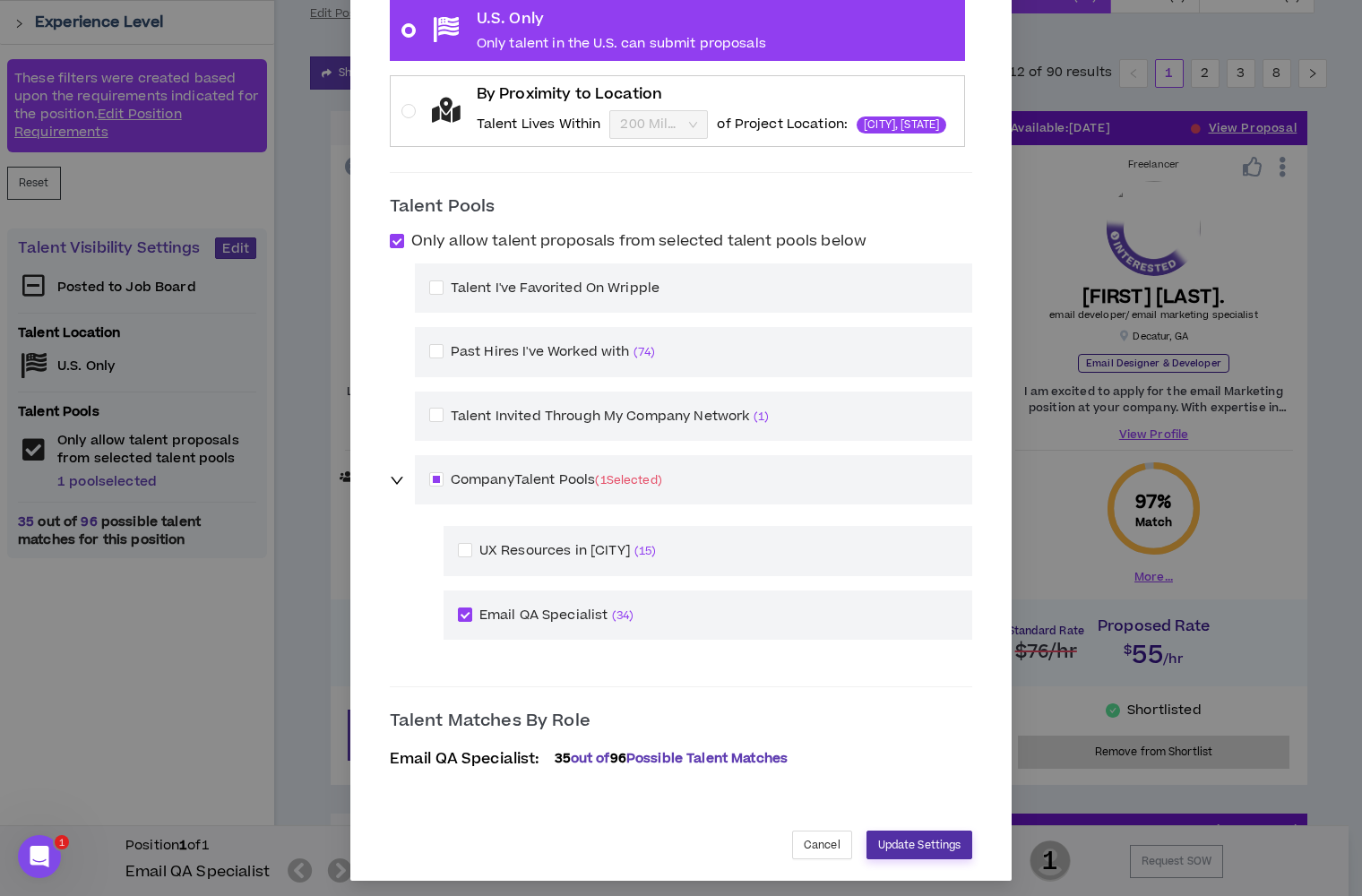 click on "Update Settings" at bounding box center (919, 845) 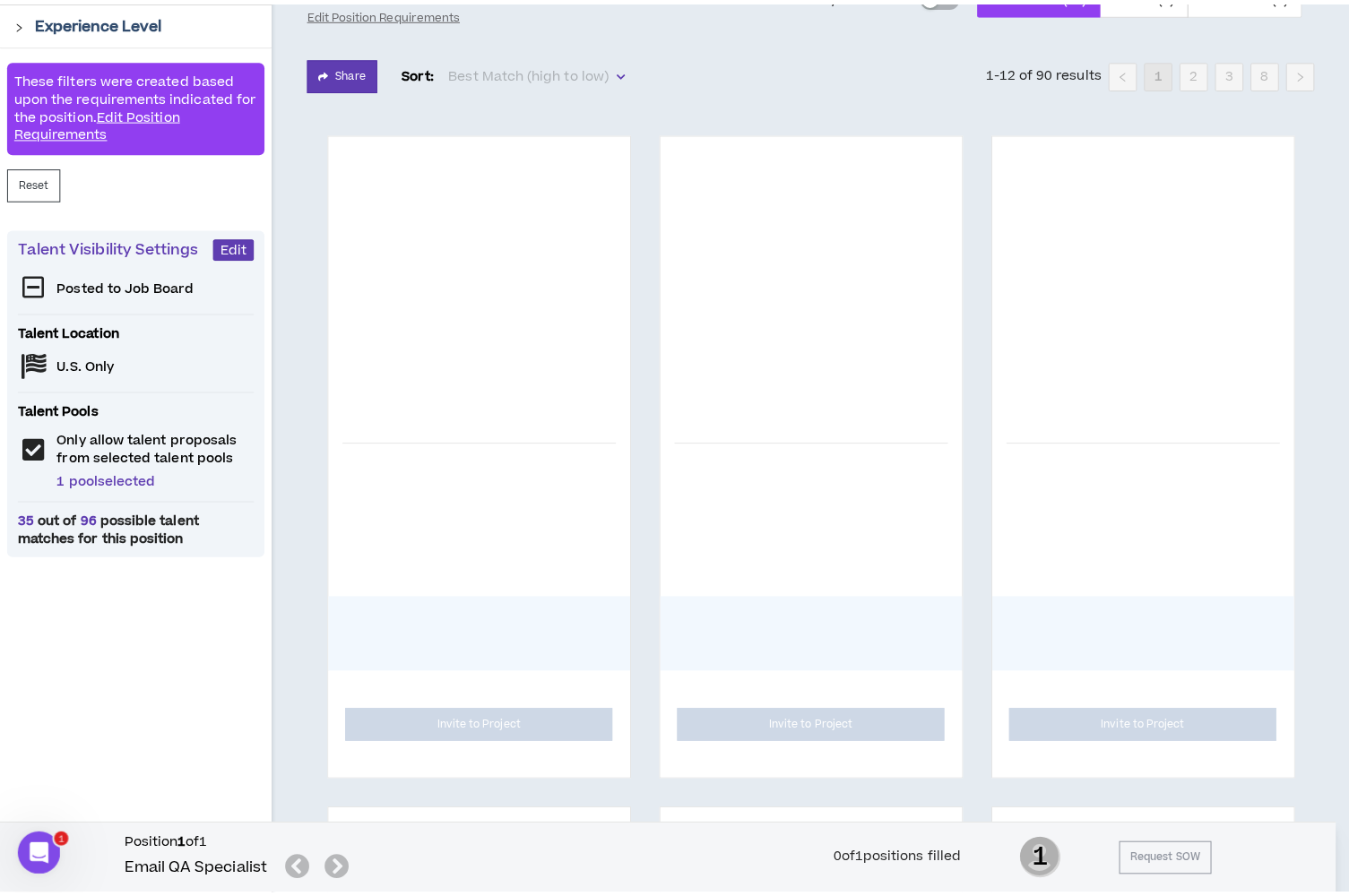scroll, scrollTop: 409, scrollLeft: 0, axis: vertical 